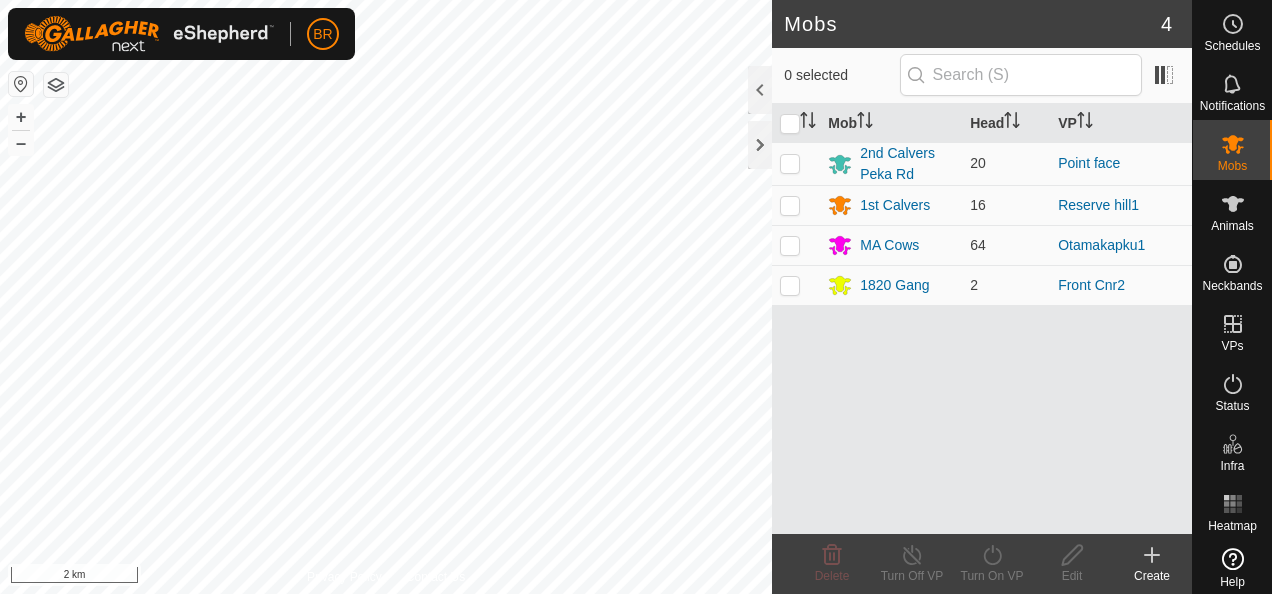 scroll, scrollTop: 0, scrollLeft: 0, axis: both 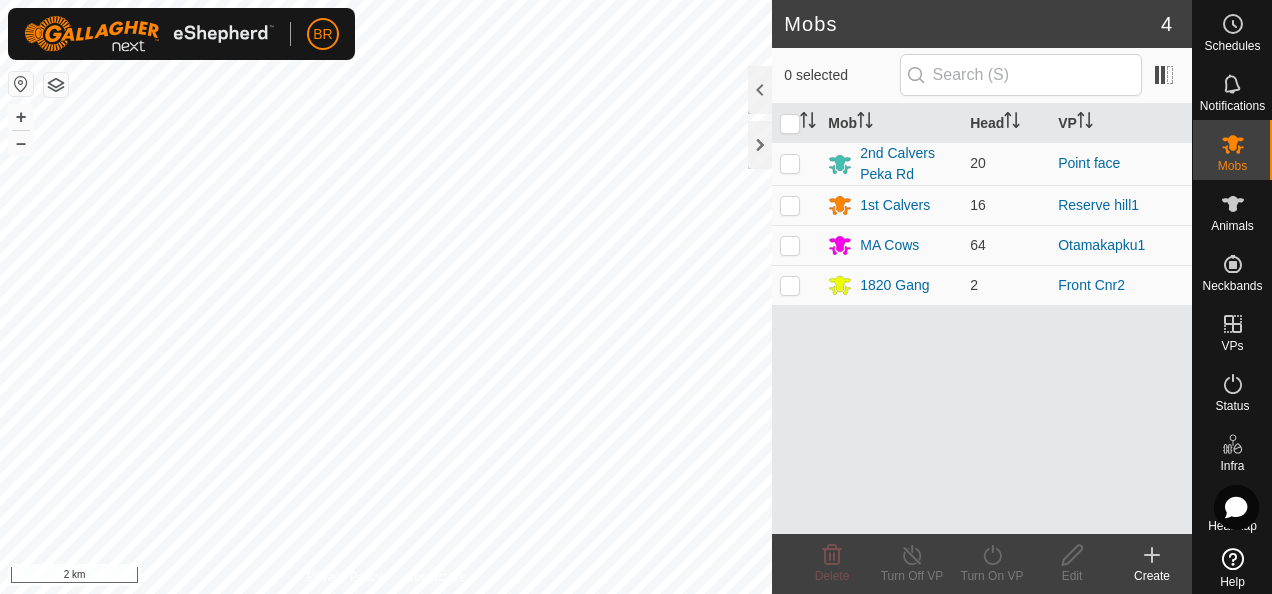 click on "Status" at bounding box center [1232, 390] 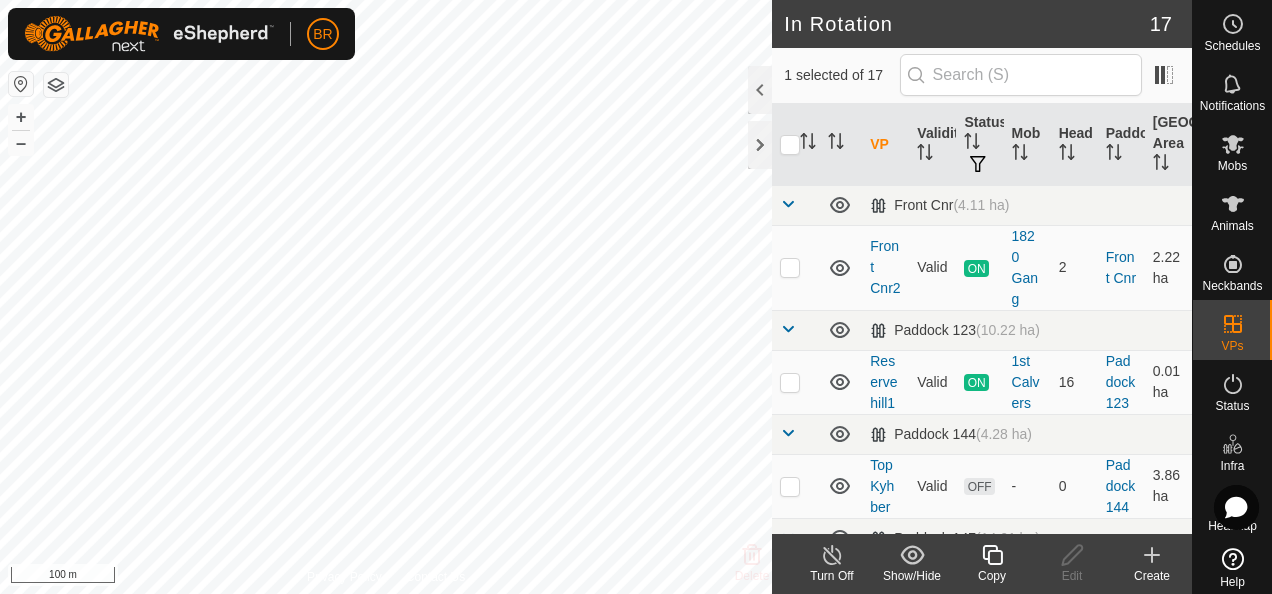 click on "Copy" 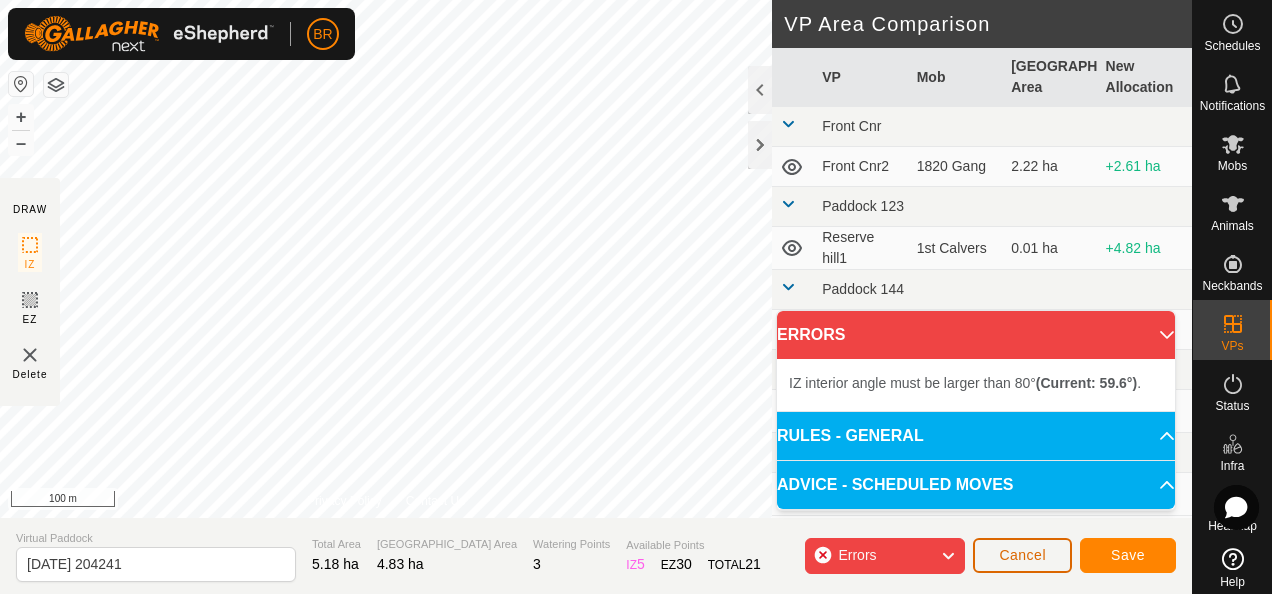 click on "Cancel" 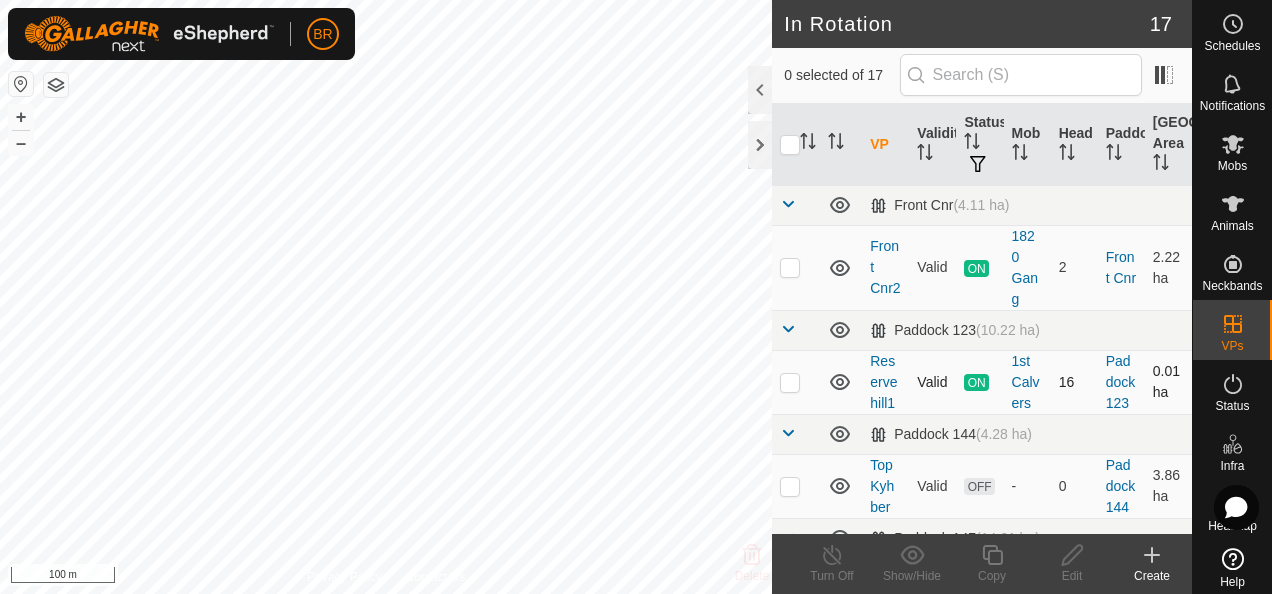 checkbox on "true" 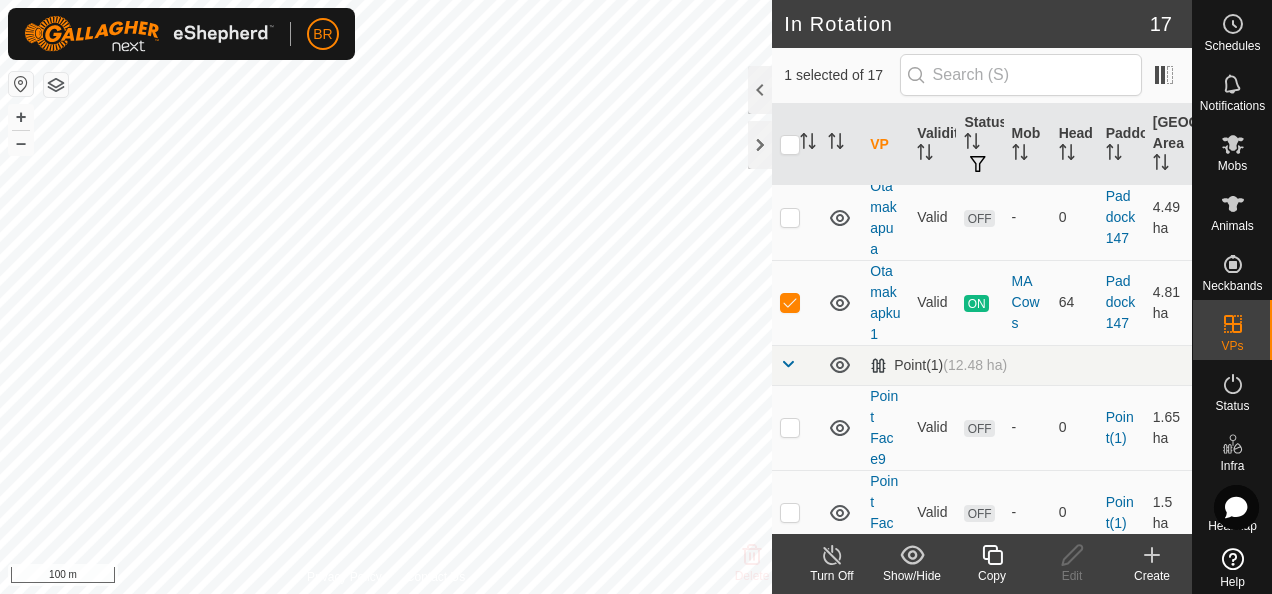 scroll, scrollTop: 395, scrollLeft: 0, axis: vertical 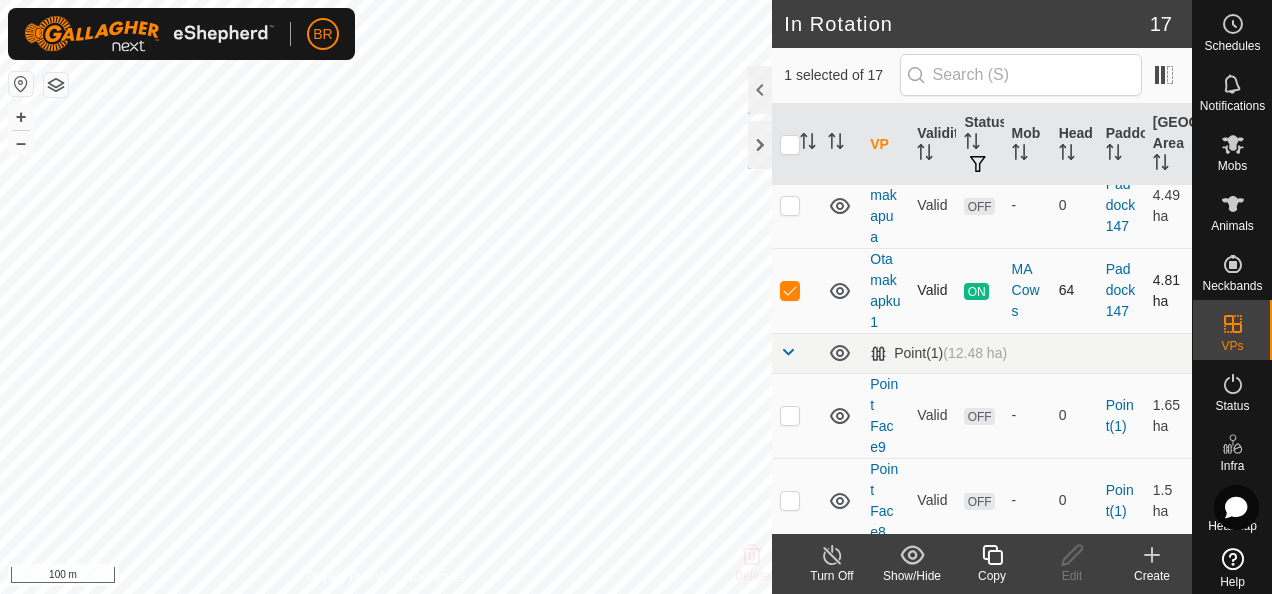 click at bounding box center [841, 290] 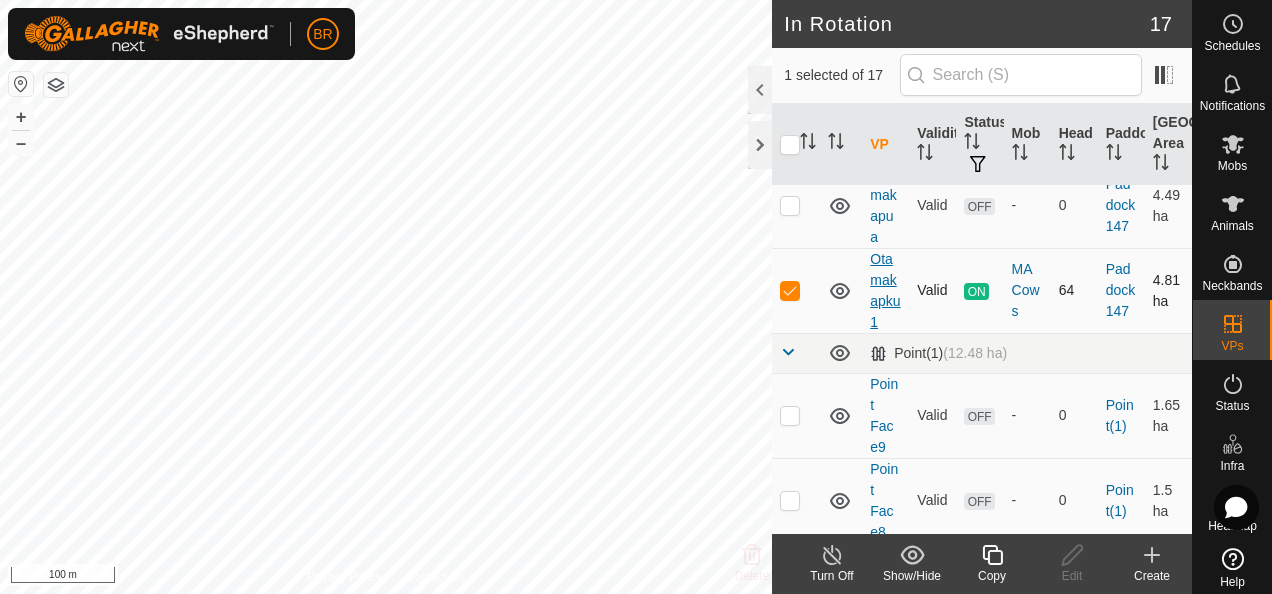 click on "Otamakapku1" at bounding box center [885, 290] 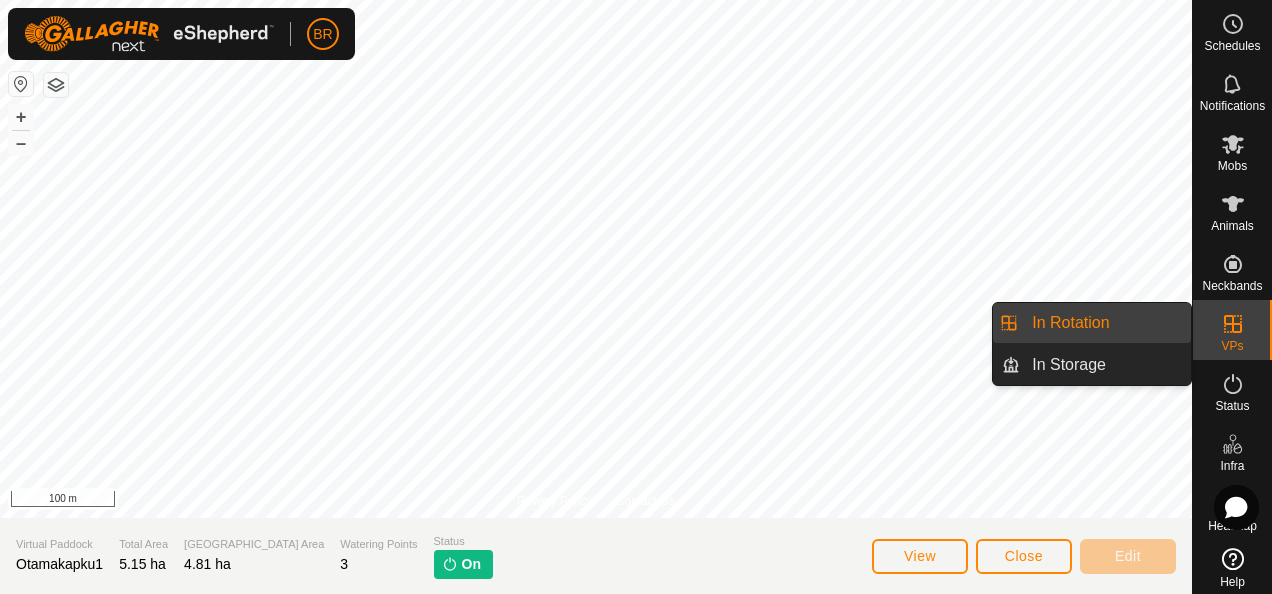 click 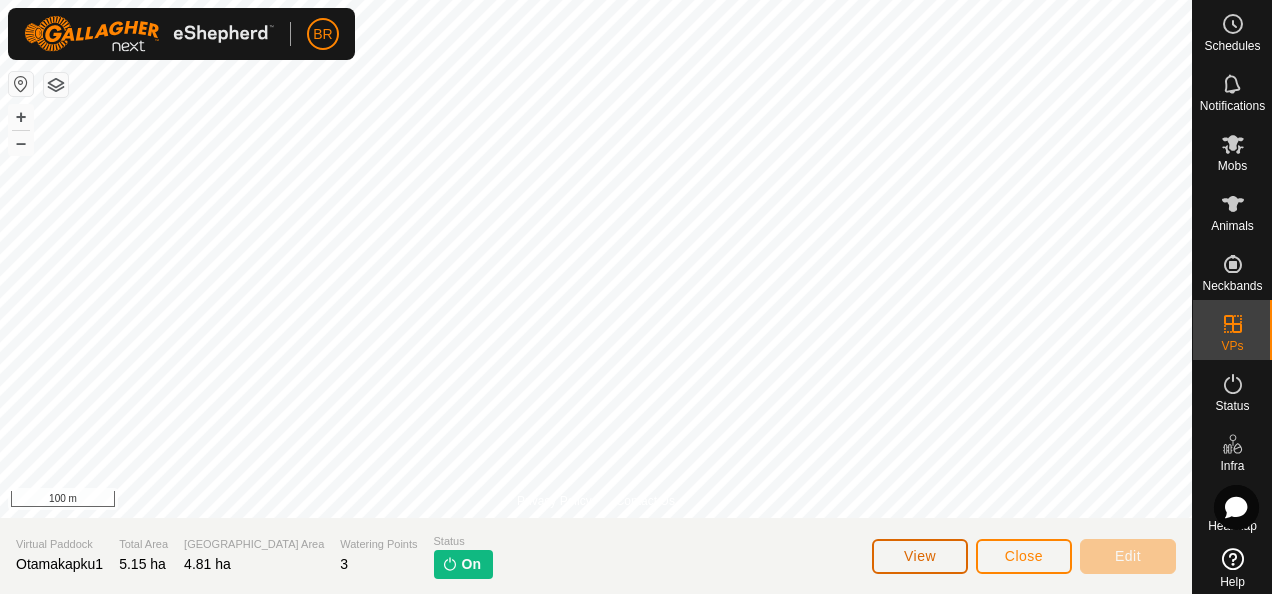 click on "View" 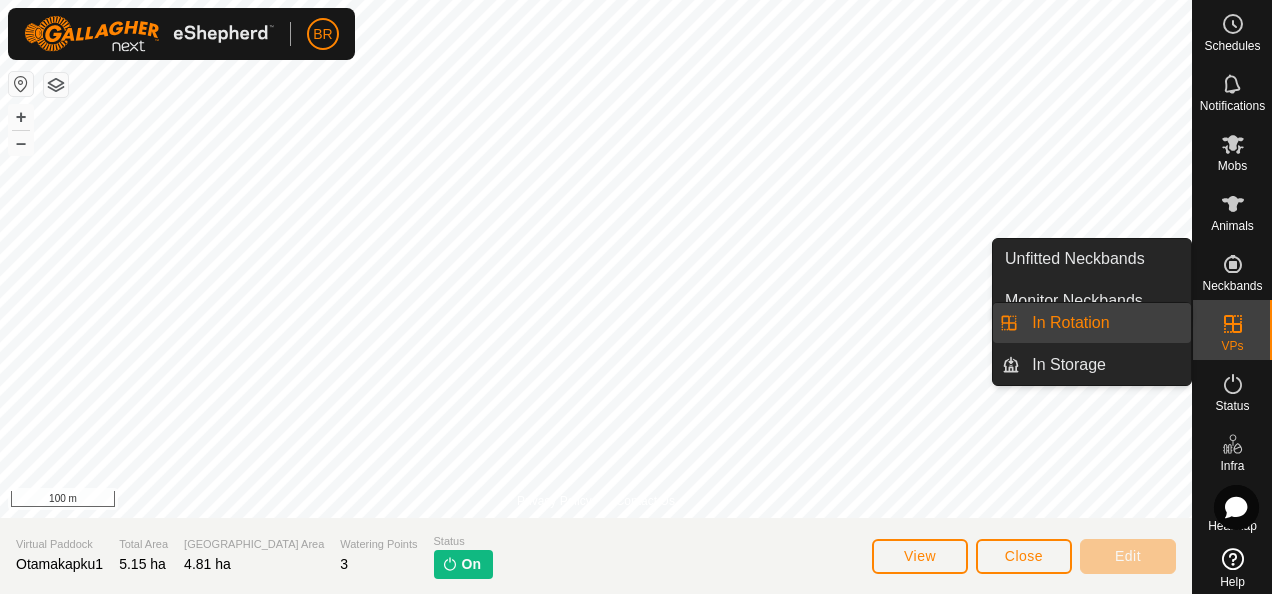 click 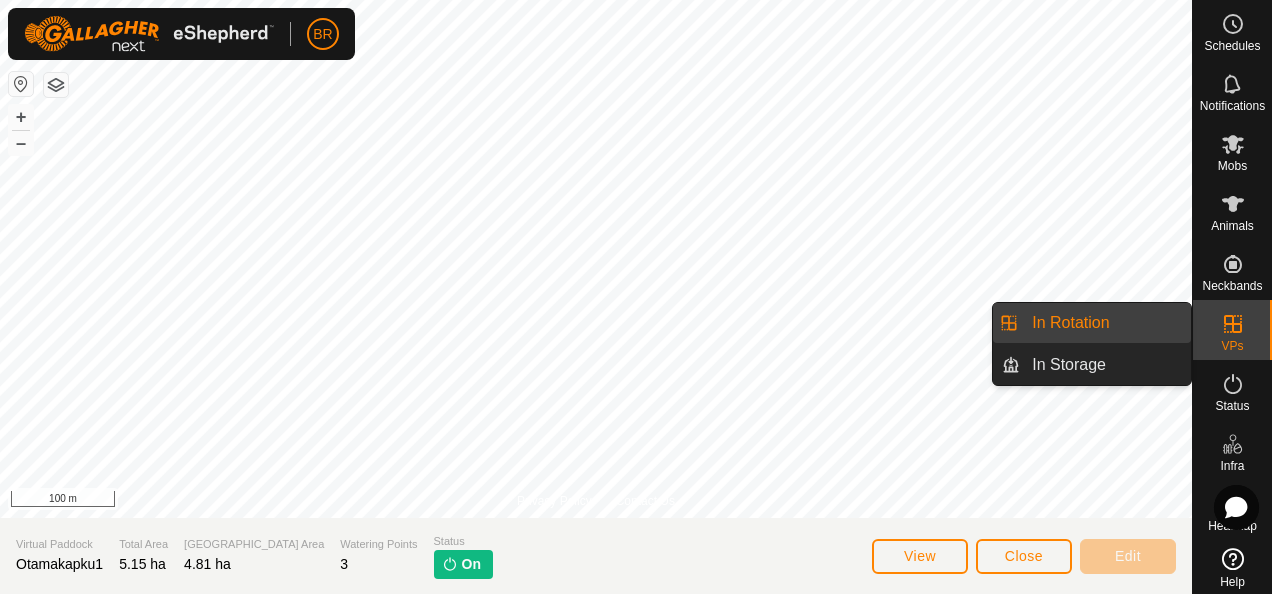 click on "VPs" at bounding box center (1232, 330) 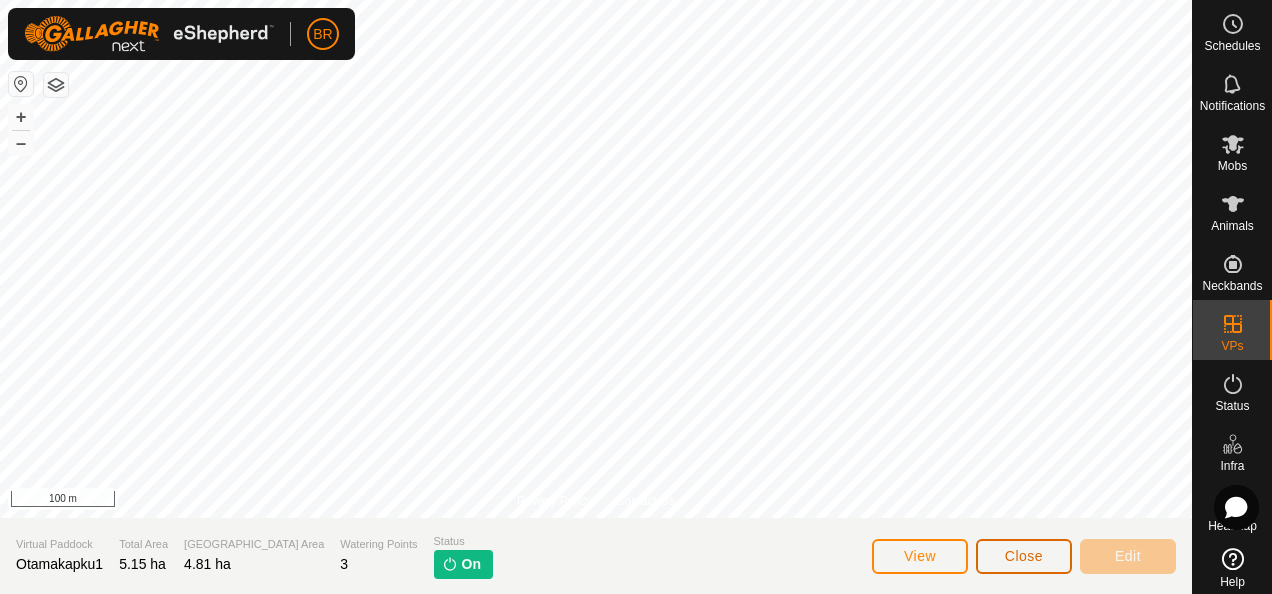 click on "Close" 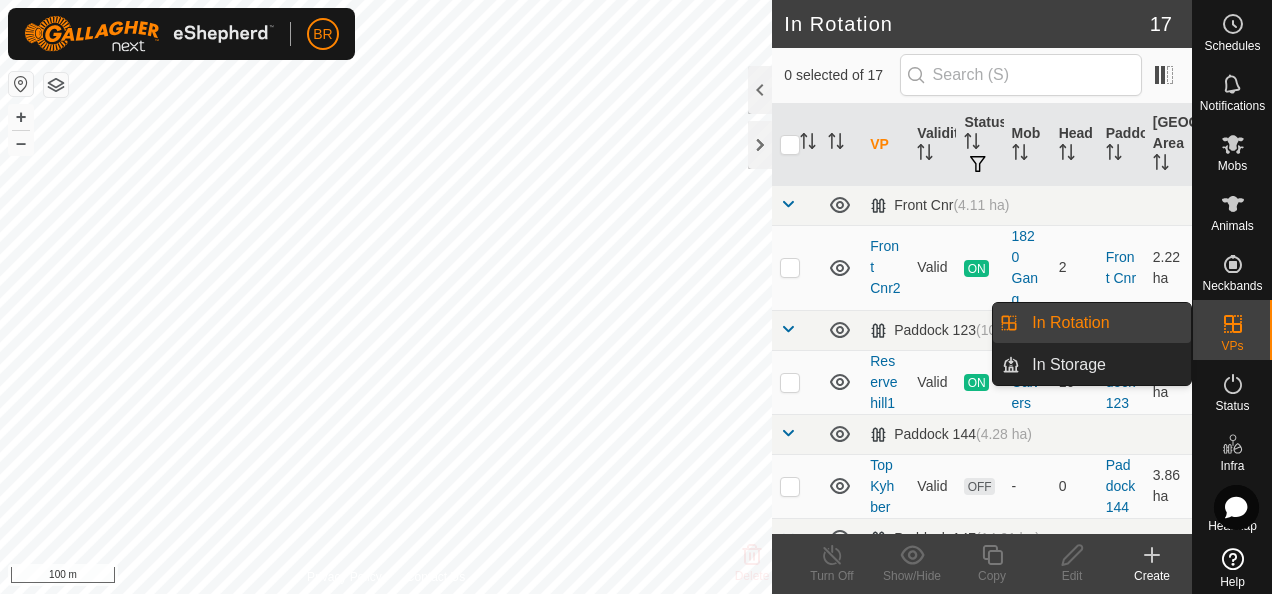click on "VPs" at bounding box center [1232, 330] 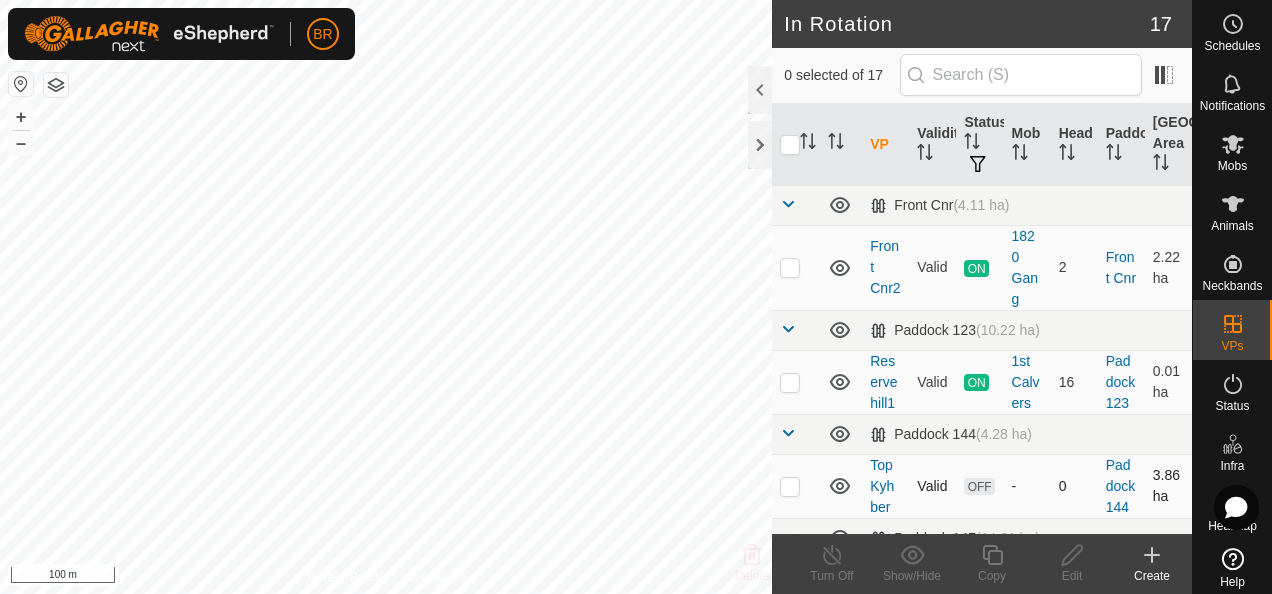 checkbox on "true" 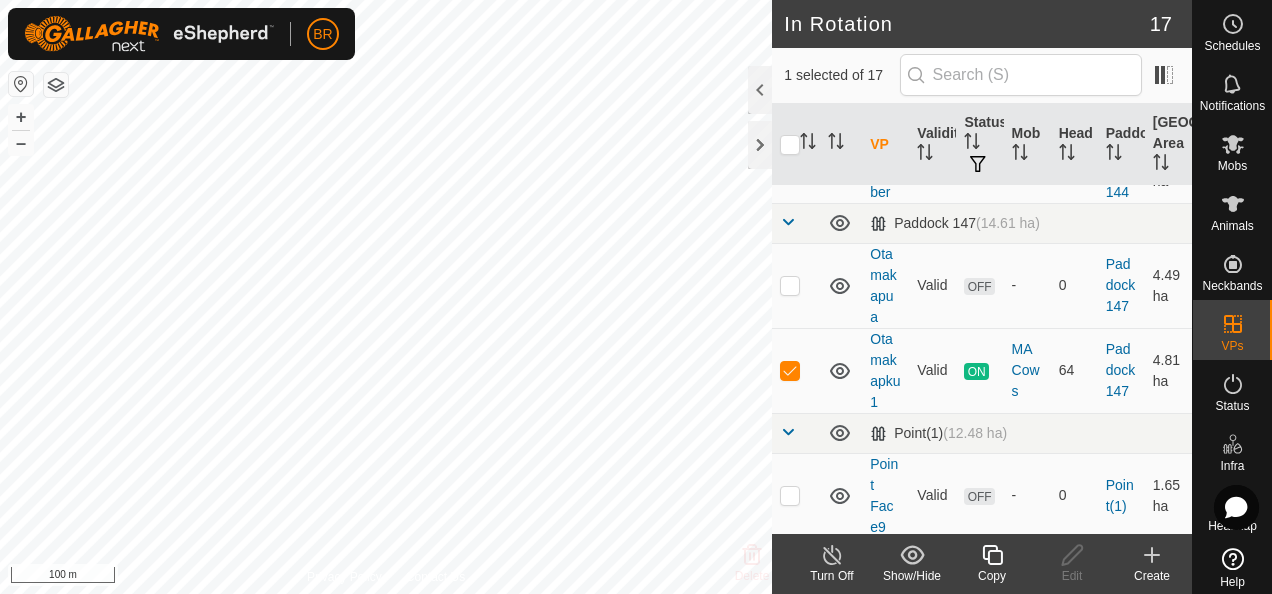 scroll, scrollTop: 370, scrollLeft: 0, axis: vertical 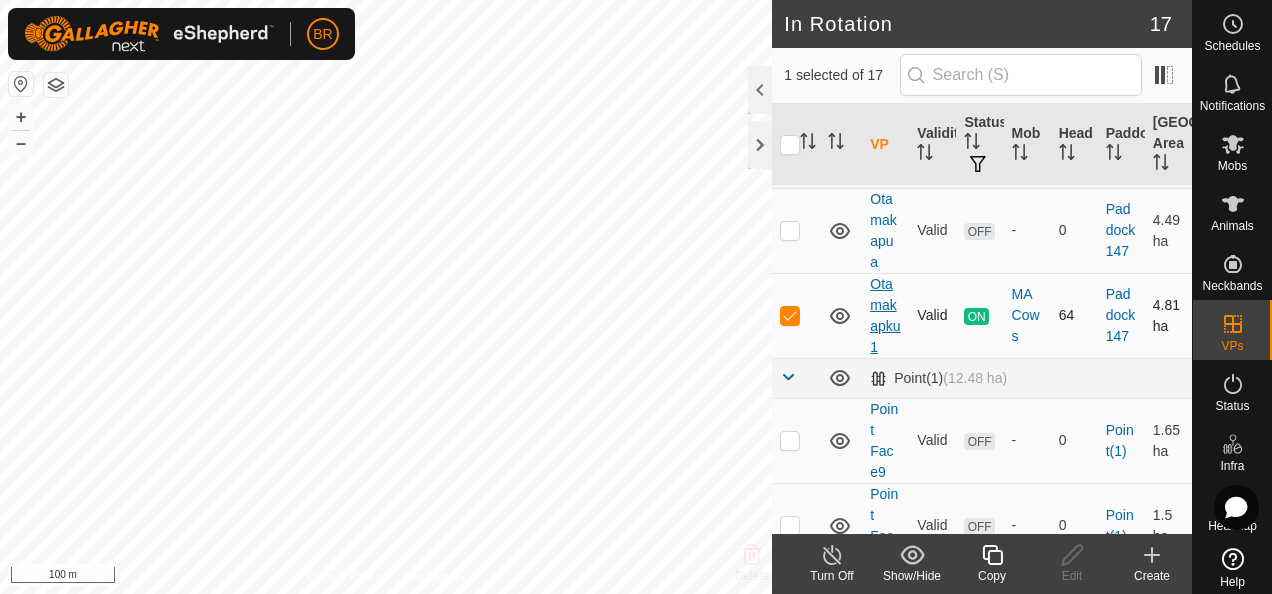 click on "Otamakapku1" at bounding box center [885, 315] 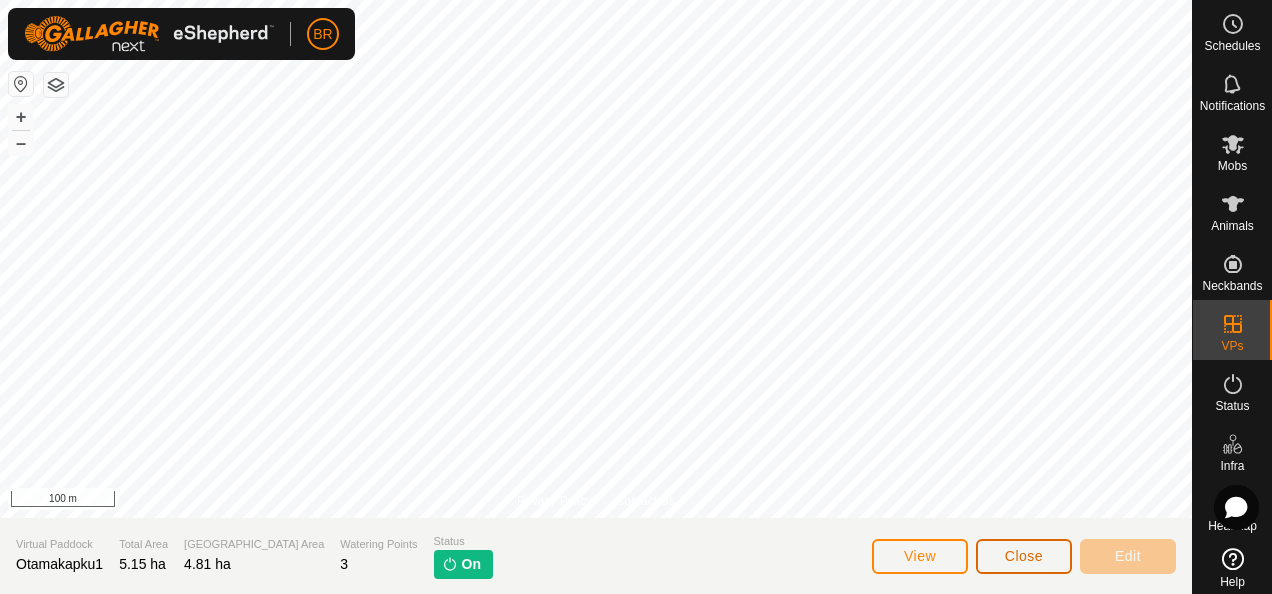 click on "Close" 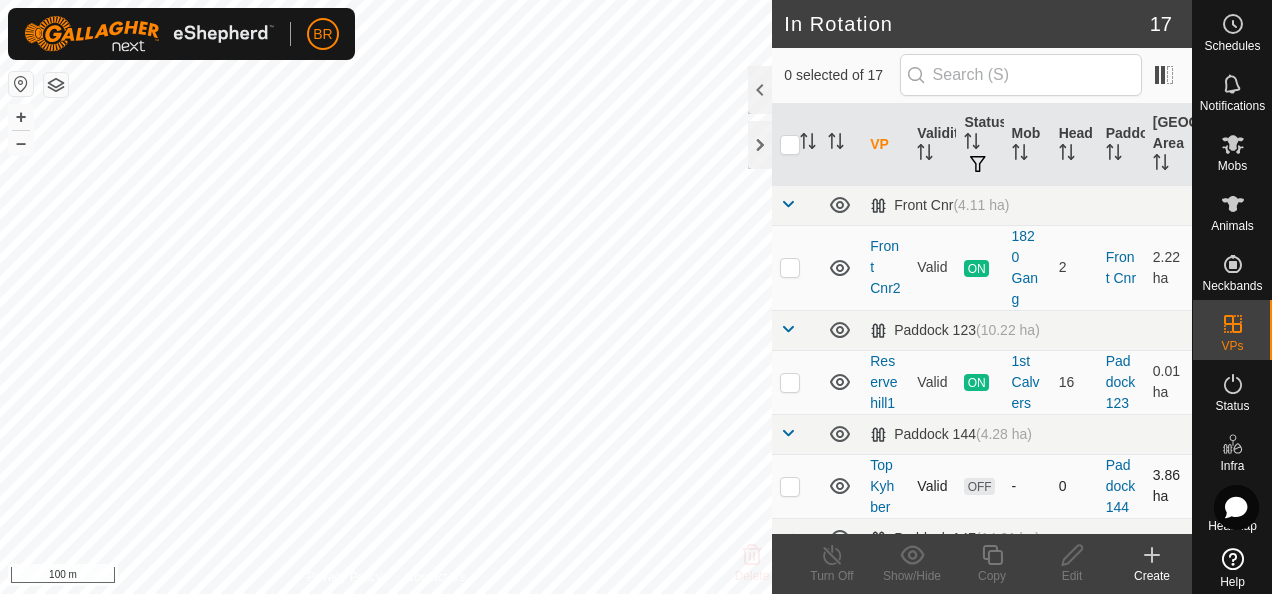 checkbox on "true" 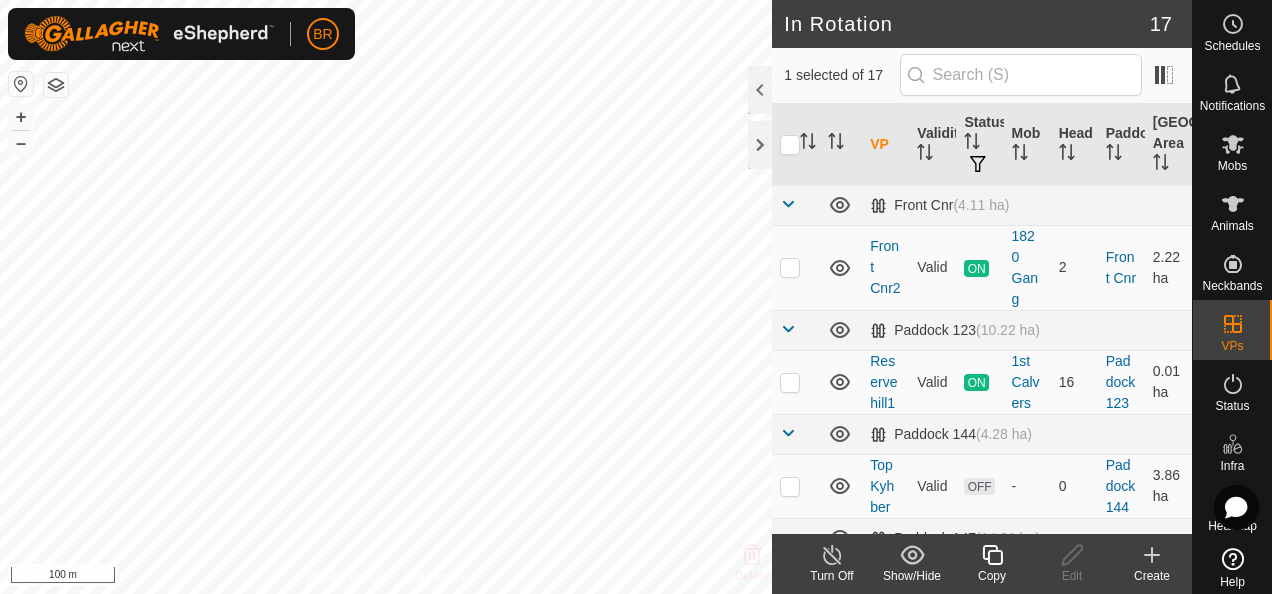 click 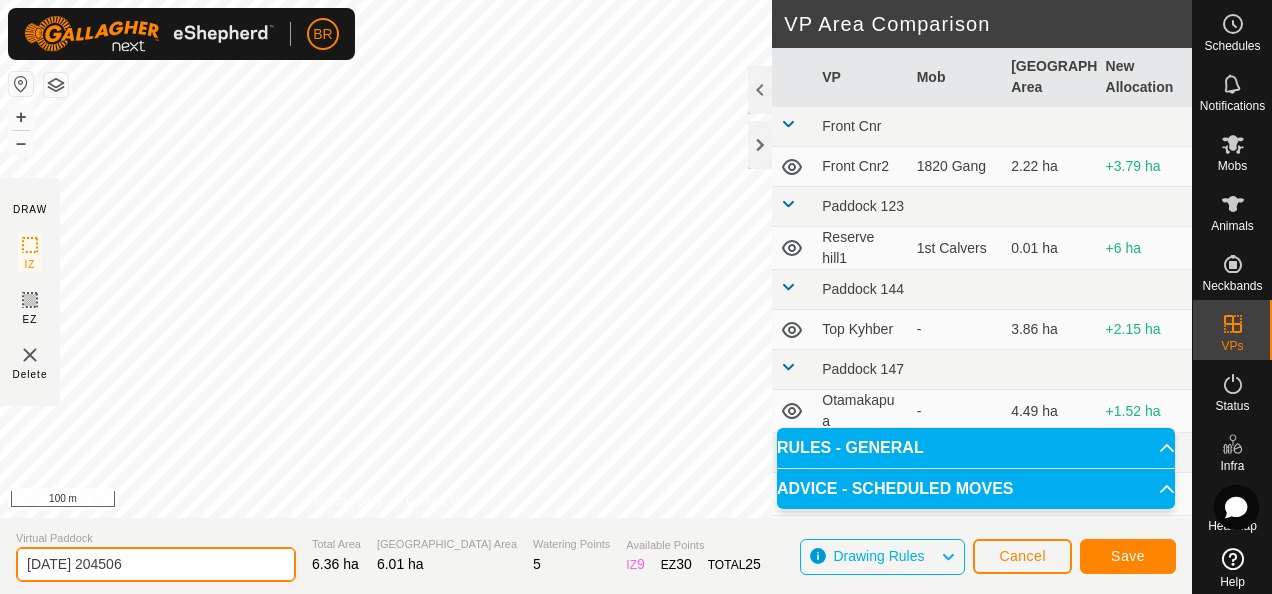click on "[DATE] 204506" 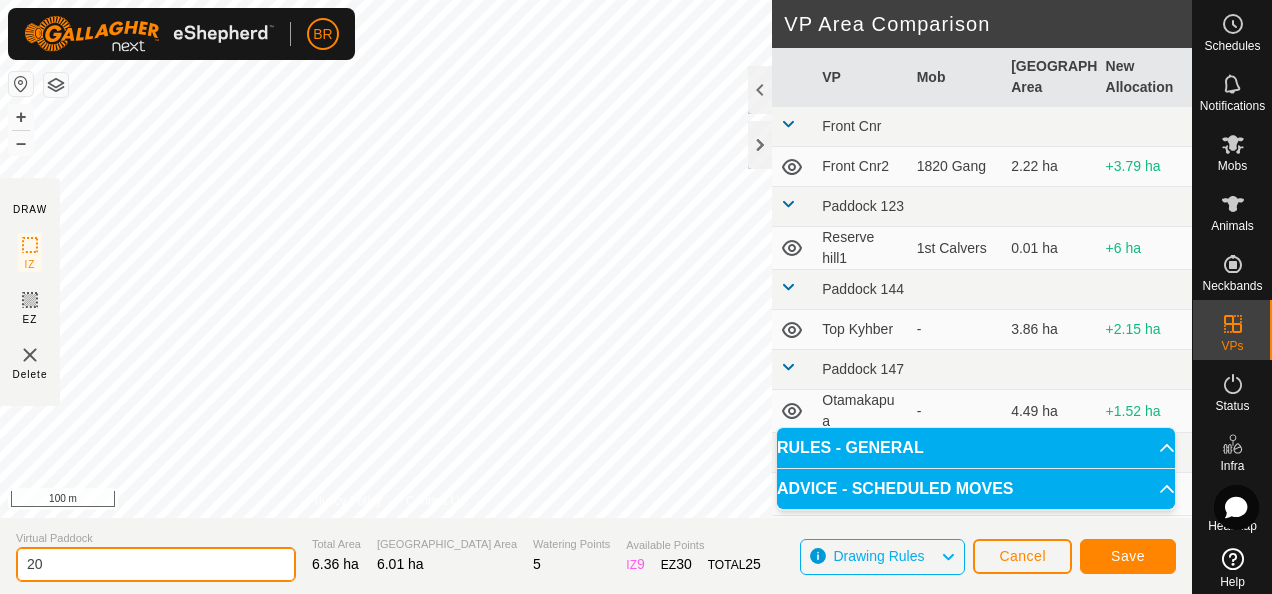type on "2" 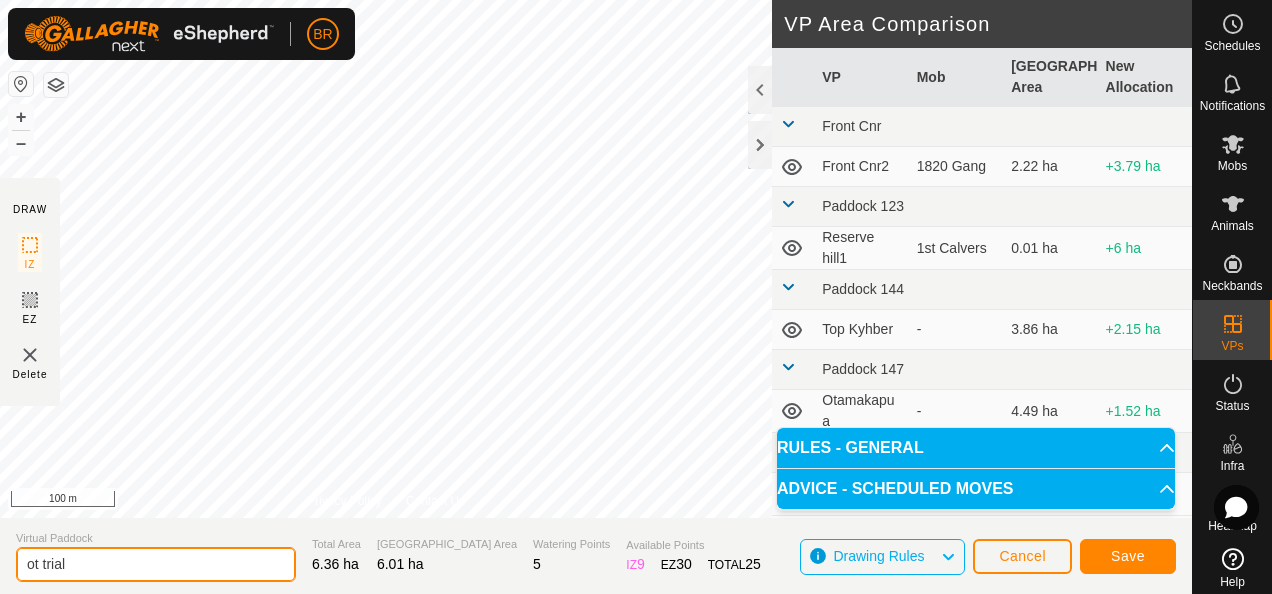 type on "ot trial" 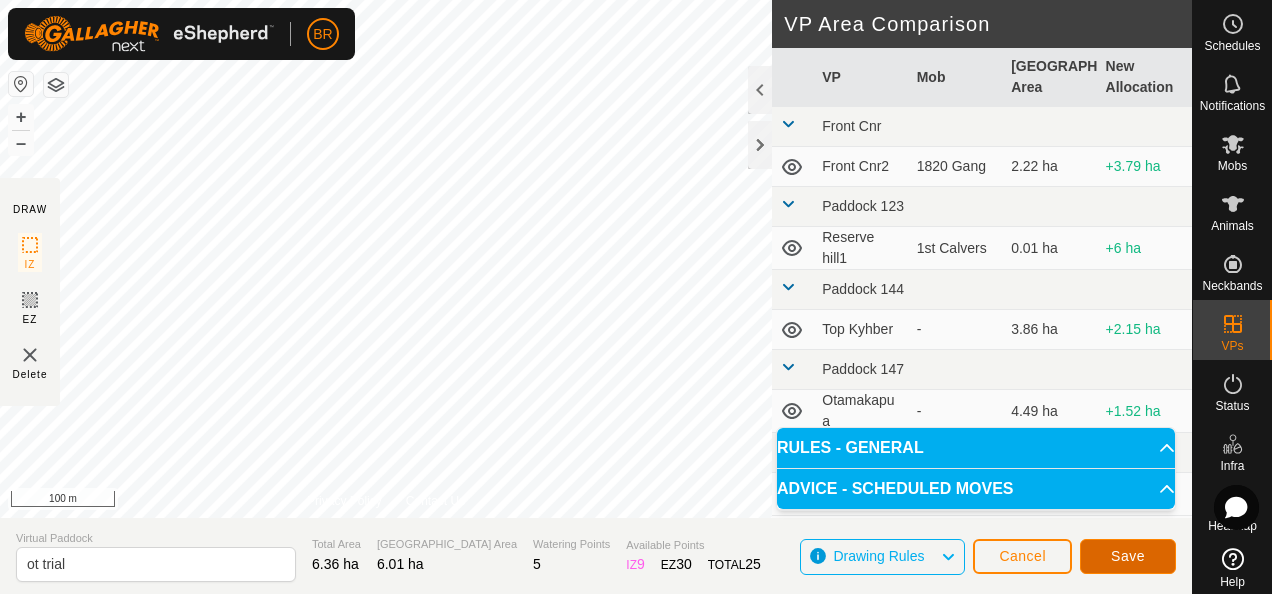 click on "Save" 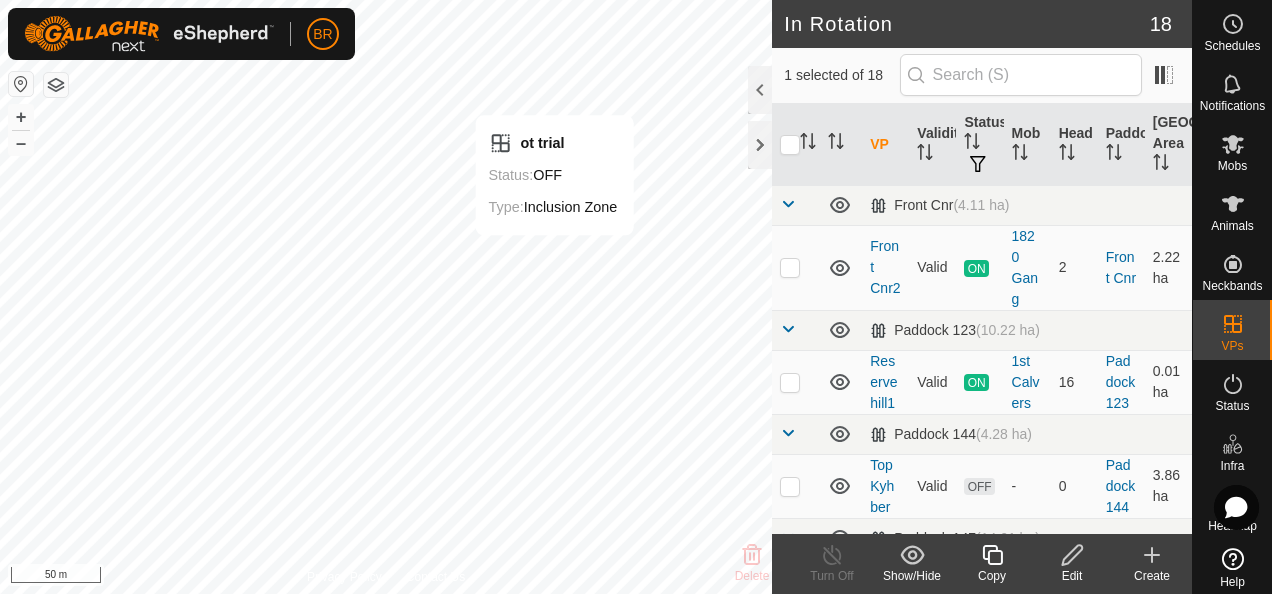 checkbox on "false" 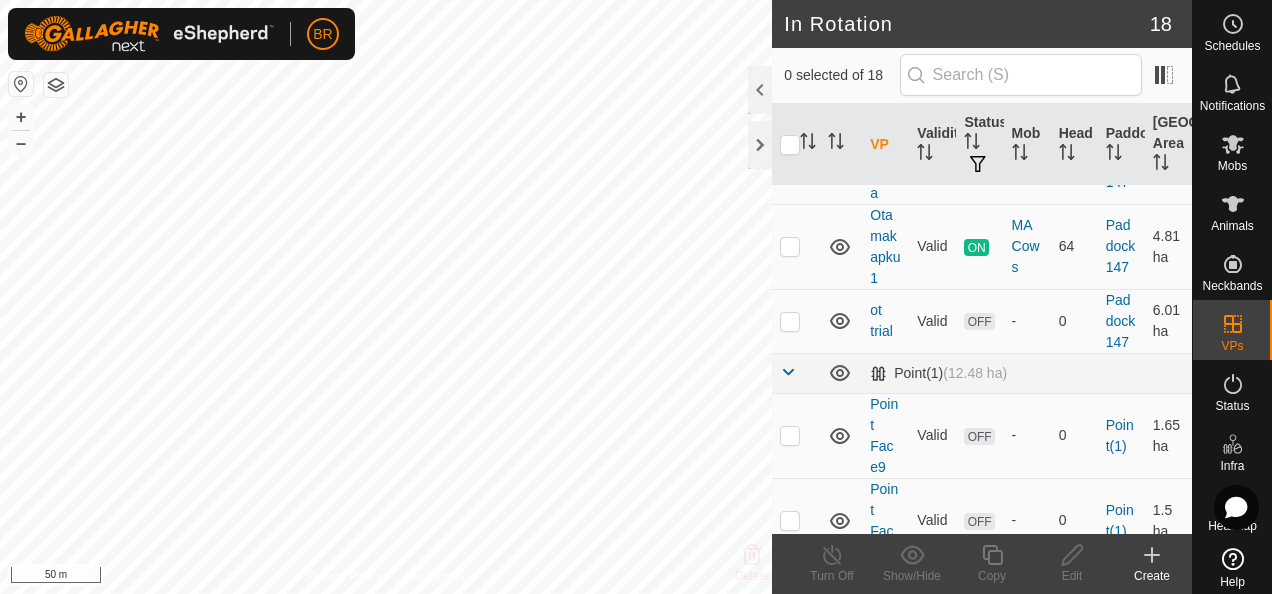 scroll, scrollTop: 442, scrollLeft: 0, axis: vertical 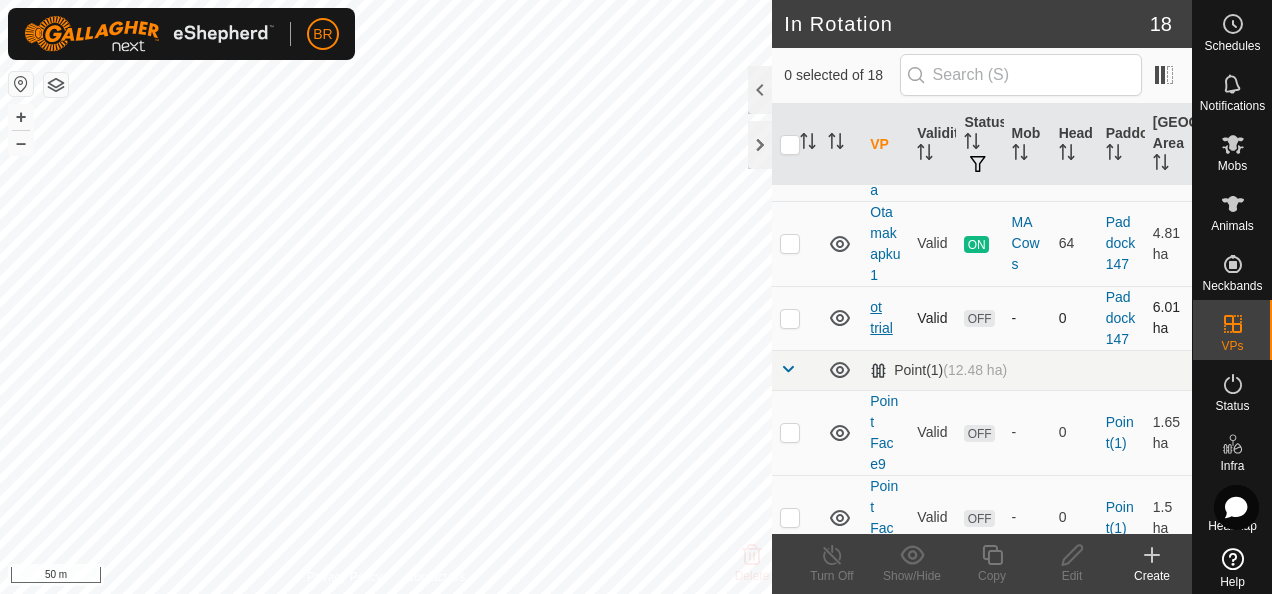 click on "ot trial" at bounding box center [881, 317] 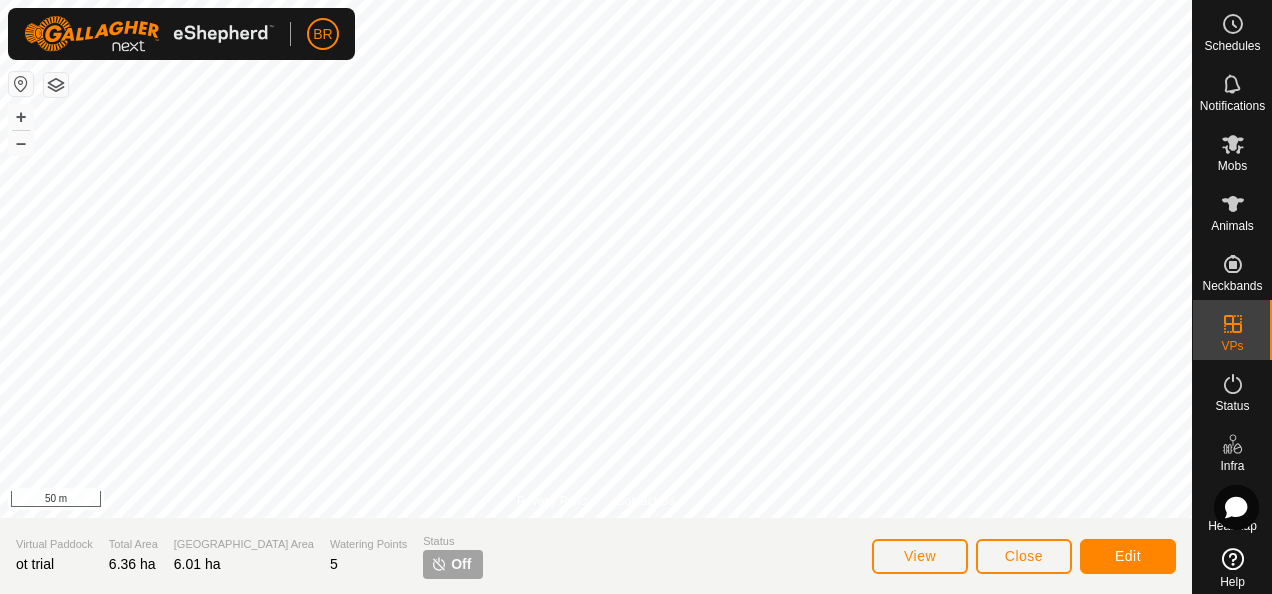 click on "Off" 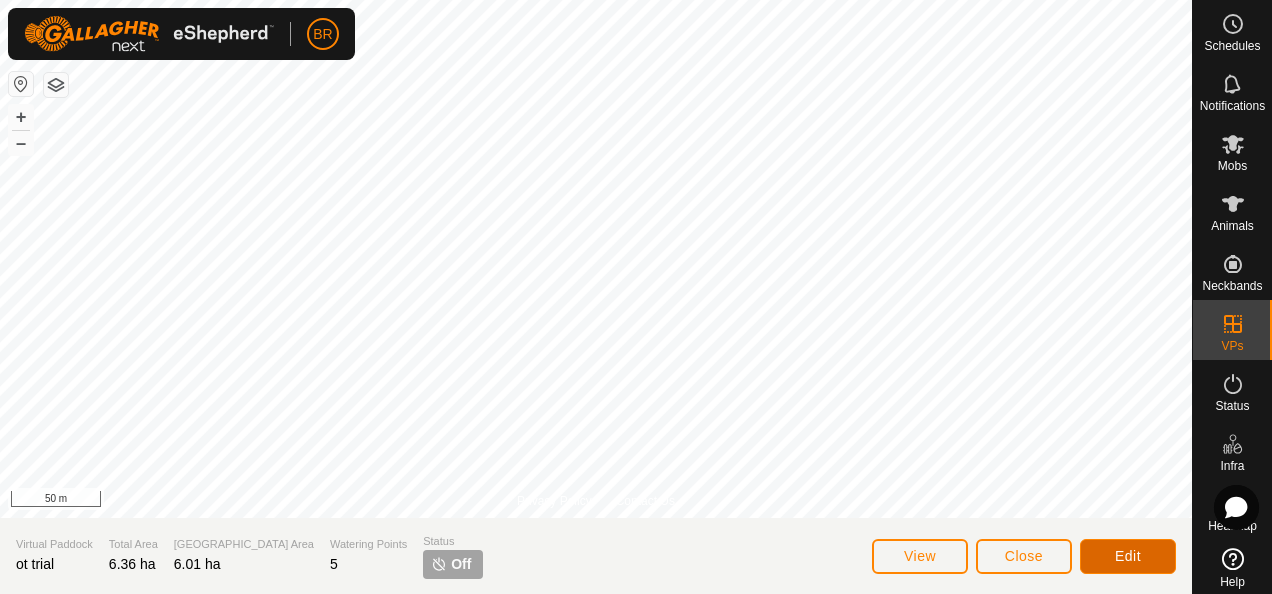 click on "Edit" 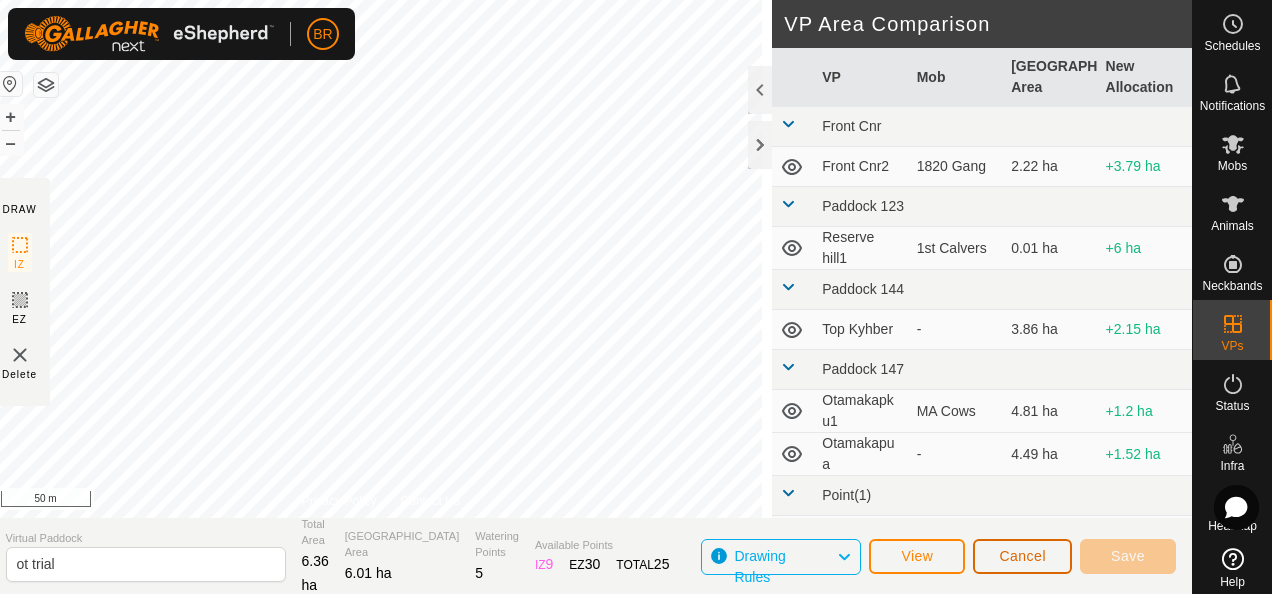 click on "Cancel" 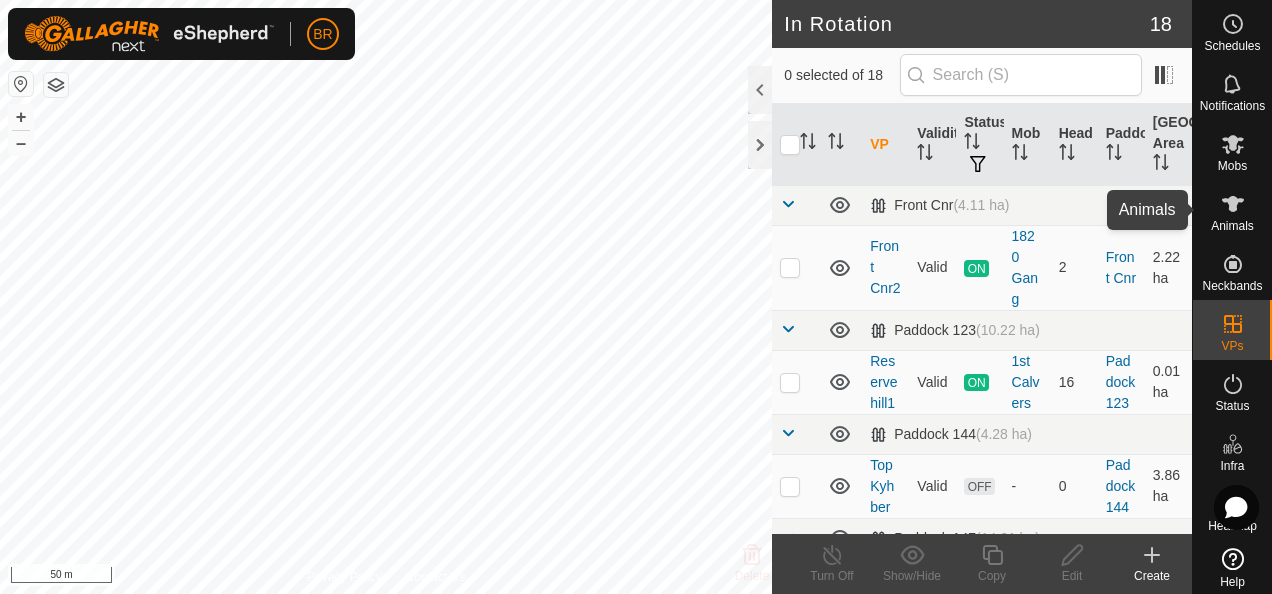 click on "Animals" at bounding box center [1232, 210] 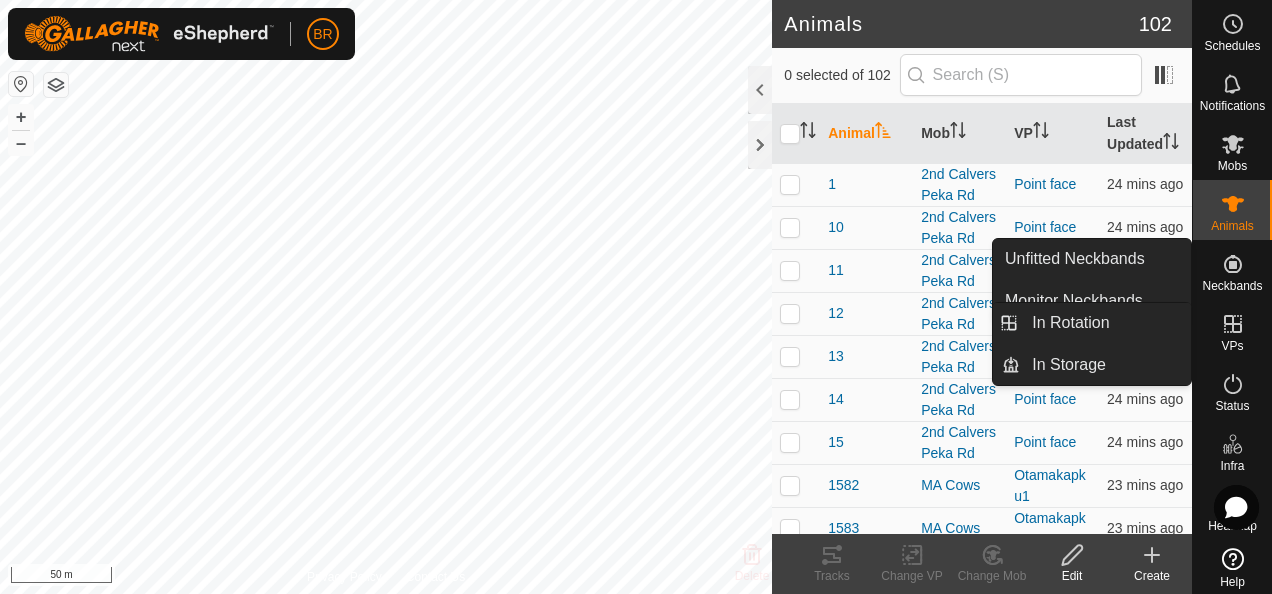 click 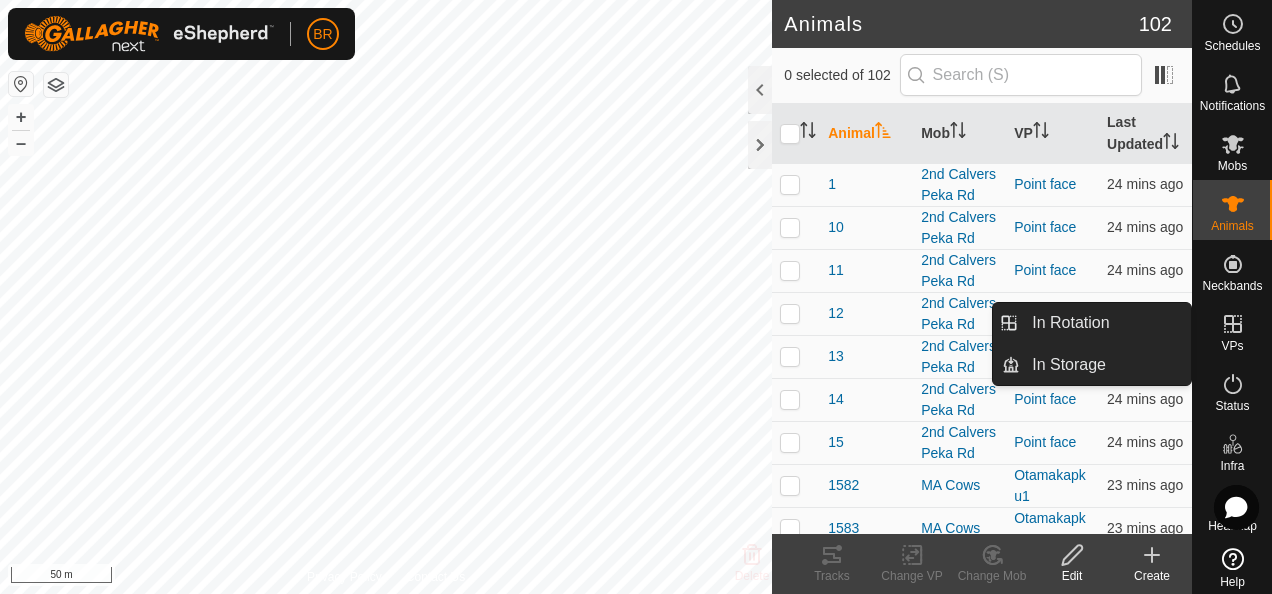 click 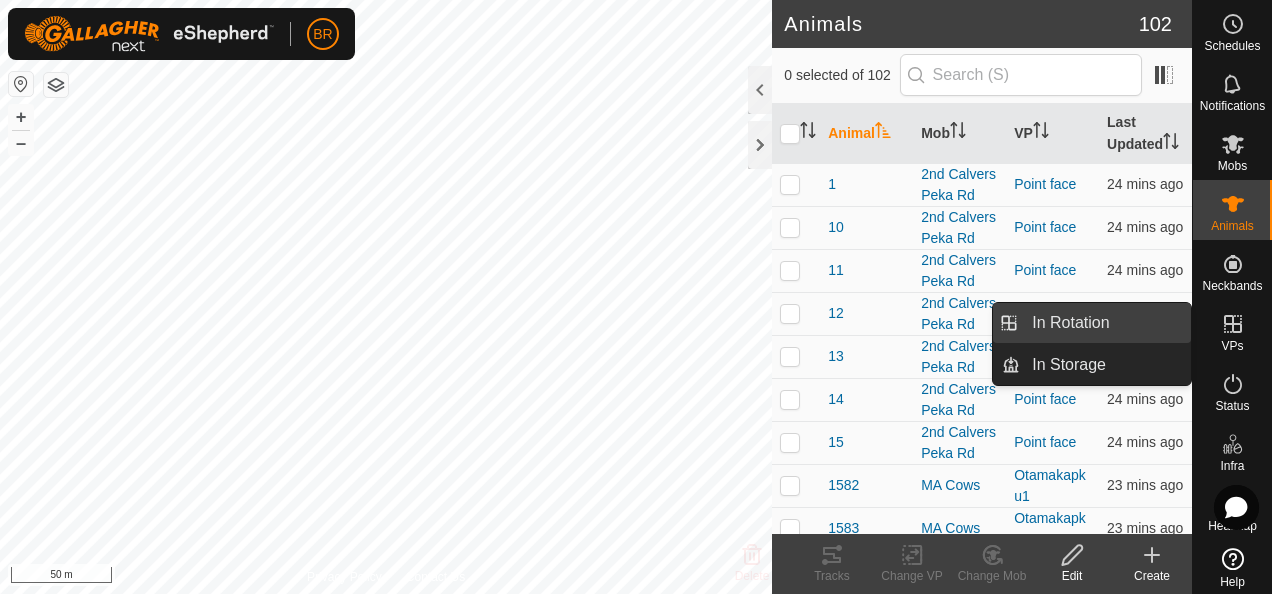 click on "In Rotation" at bounding box center [1105, 323] 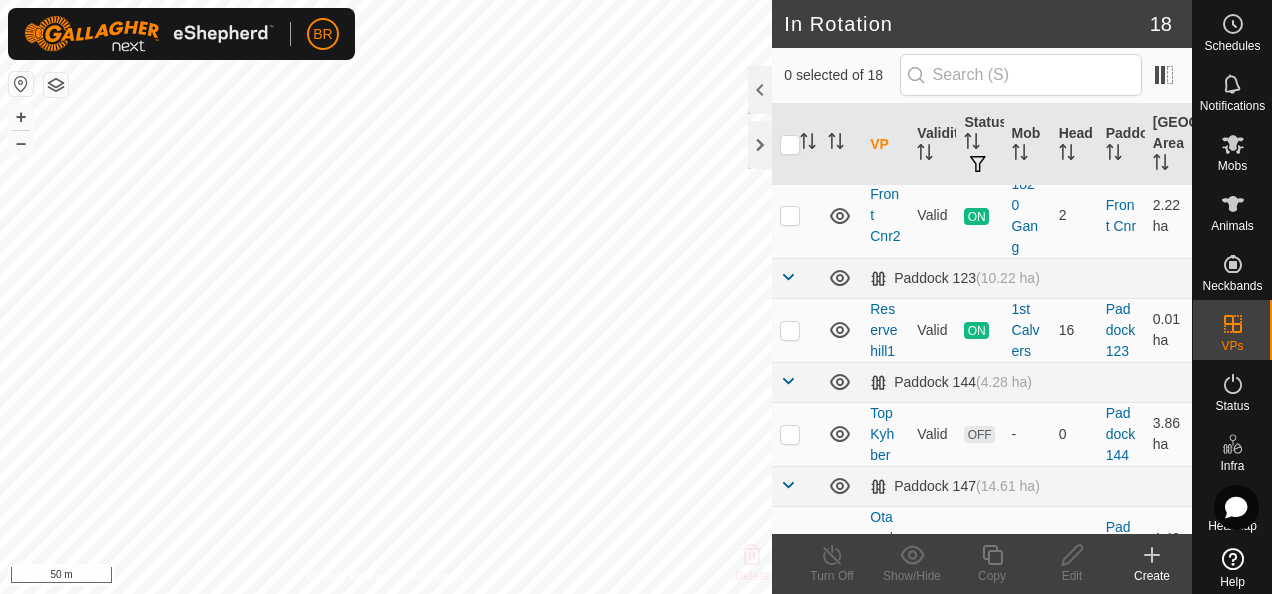 scroll, scrollTop: 58, scrollLeft: 0, axis: vertical 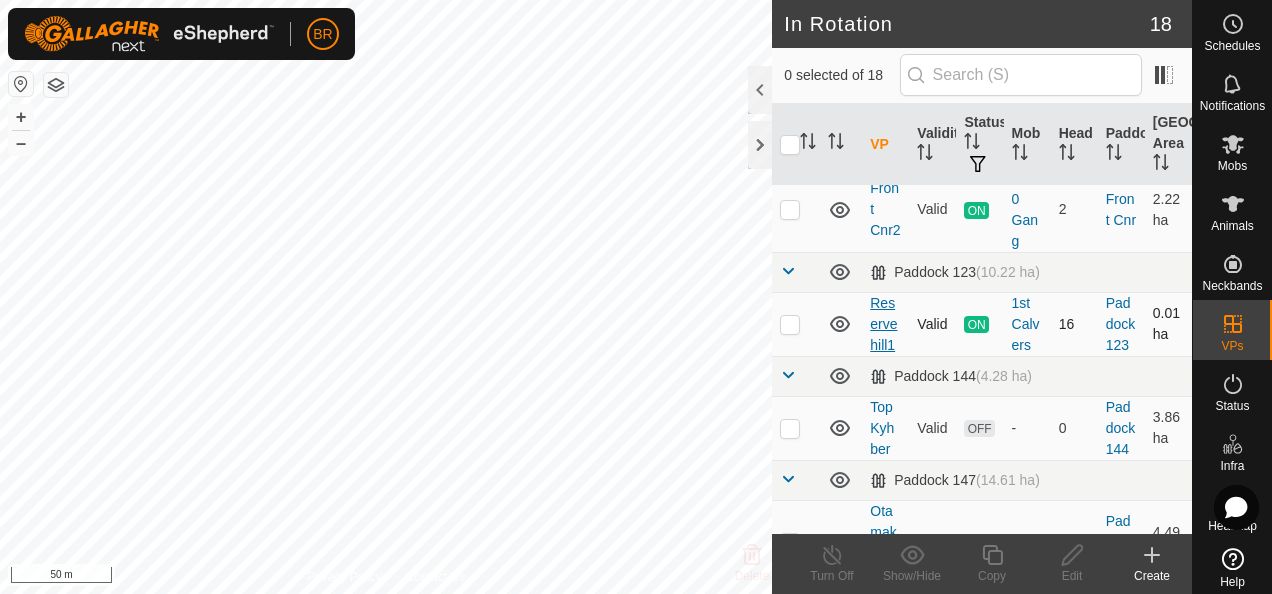 click on "Reserve hill1" at bounding box center [883, 324] 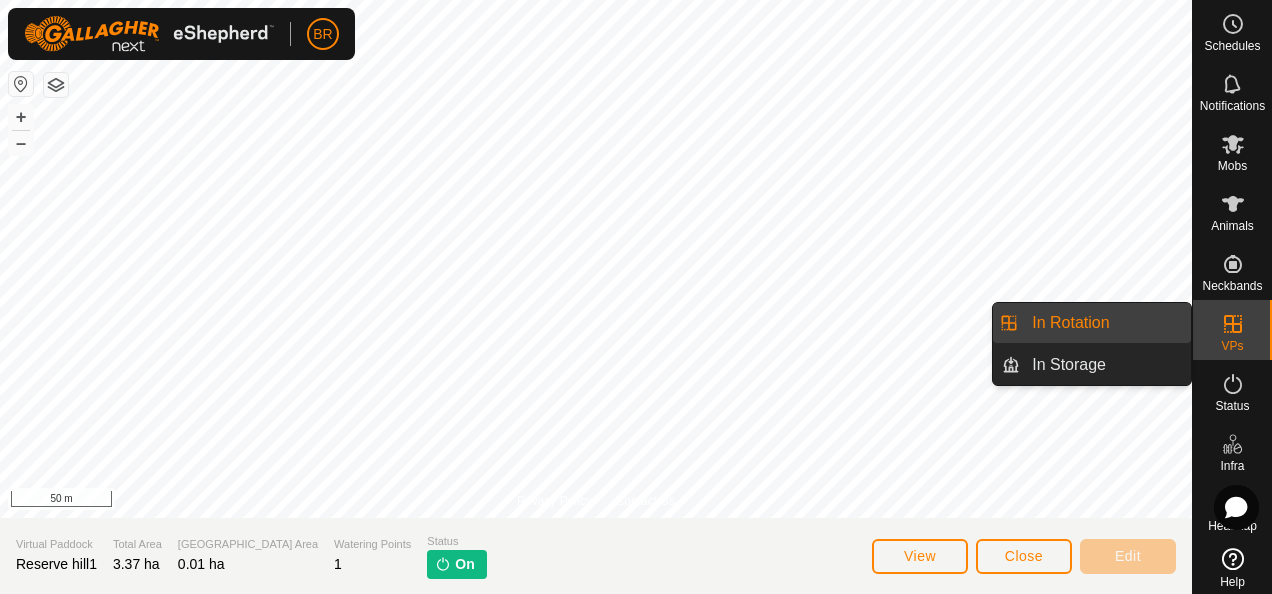click on "In Rotation" at bounding box center [1105, 323] 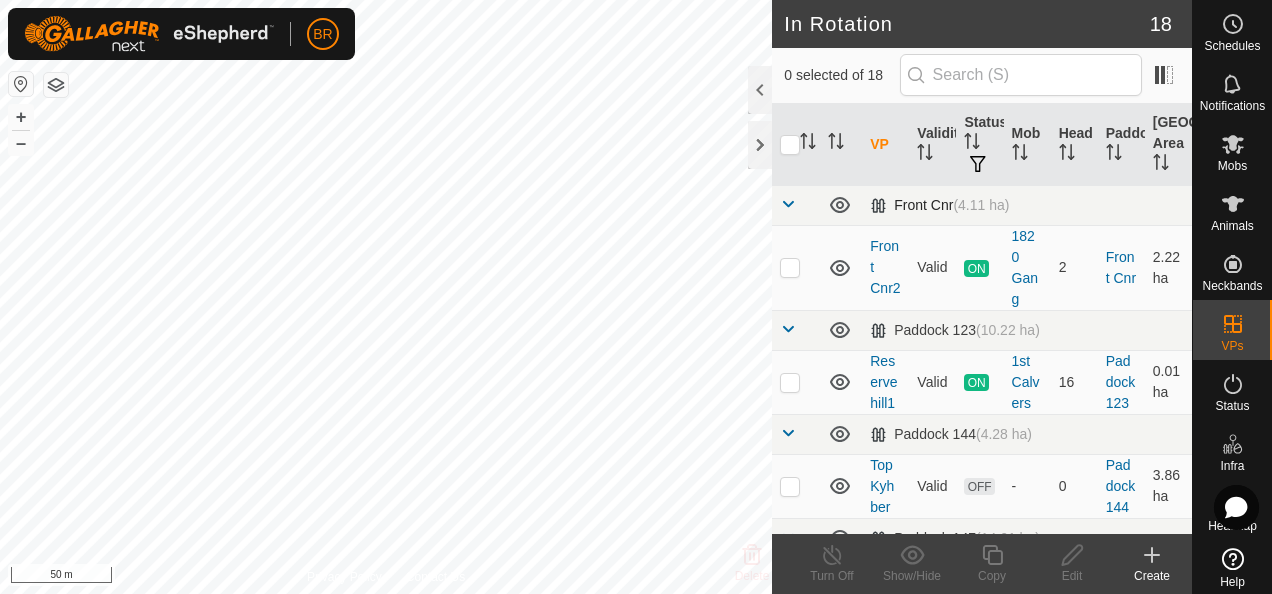checkbox on "true" 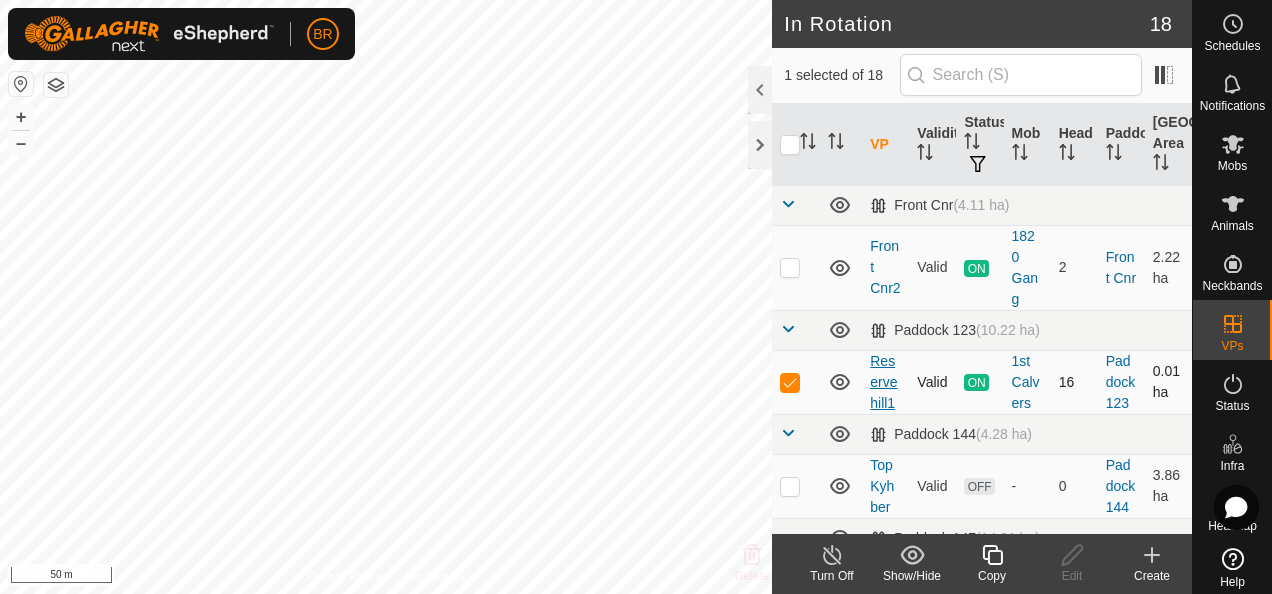 click on "Reserve hill1" at bounding box center [883, 382] 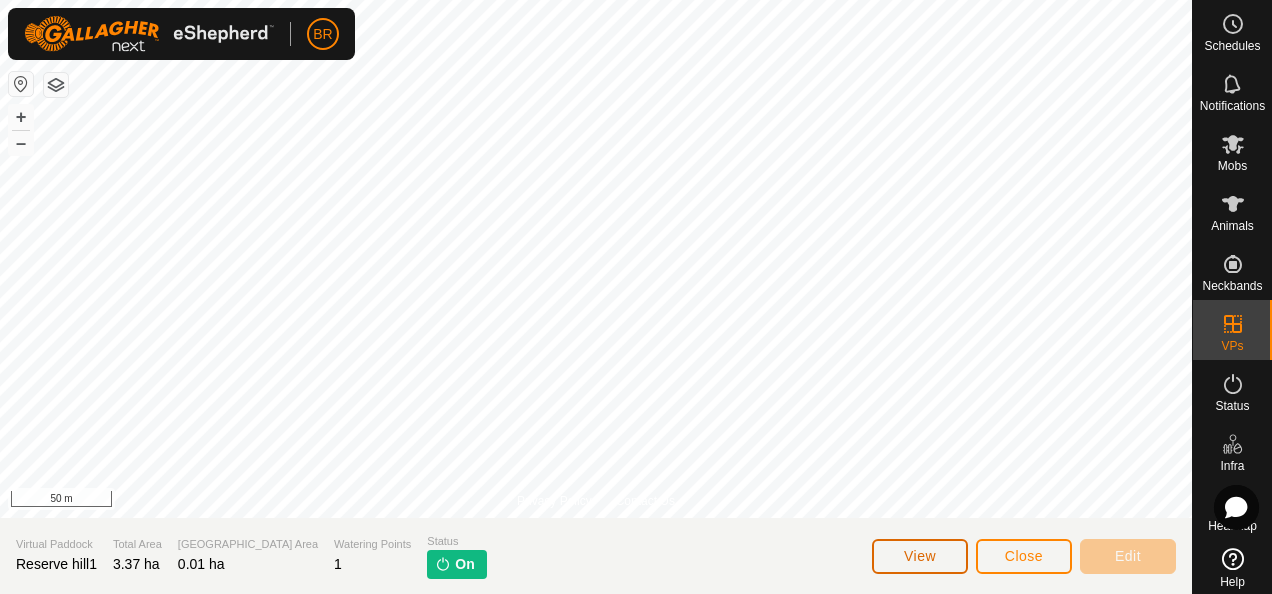 click on "View" 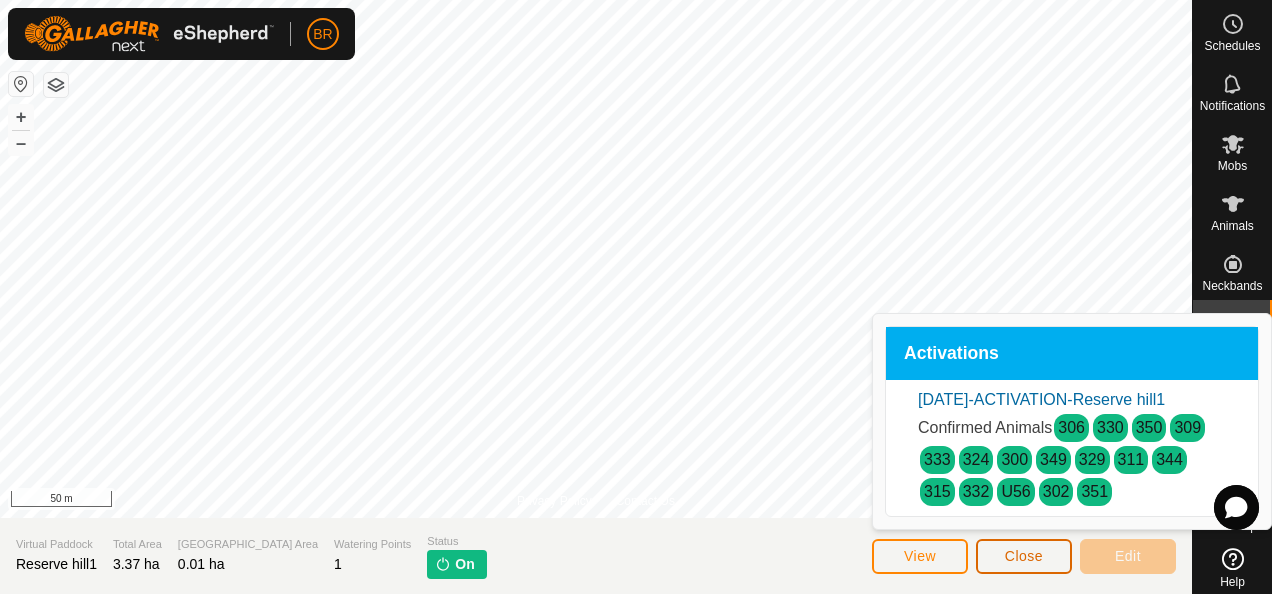 click on "Close" 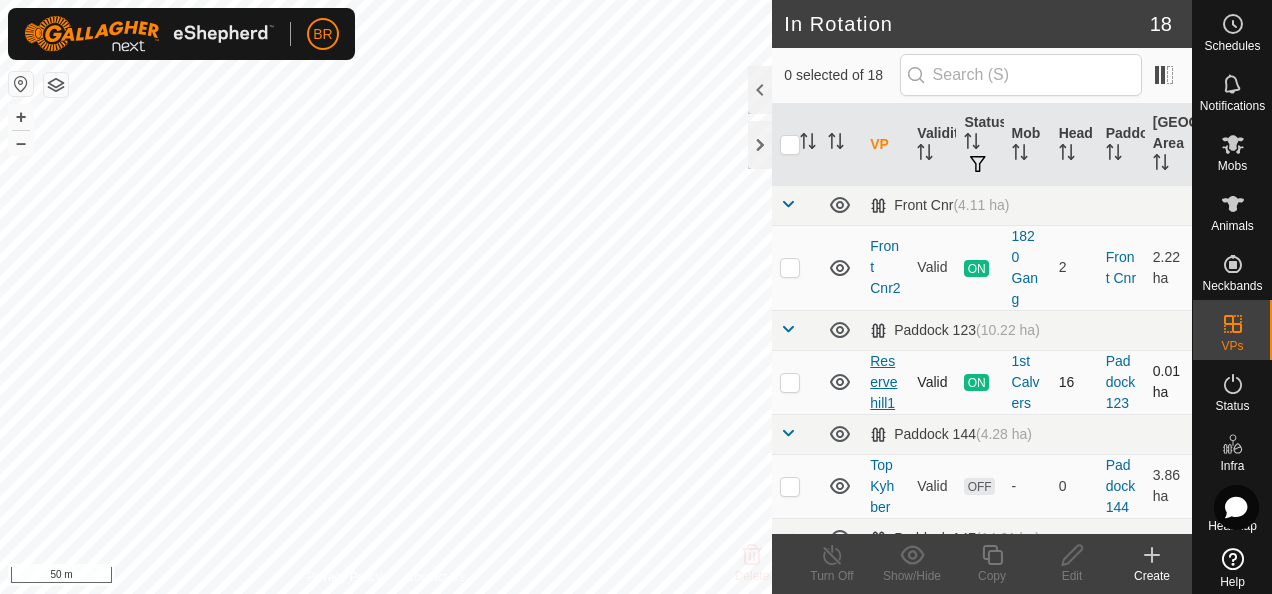 click on "Reserve hill1" at bounding box center [883, 382] 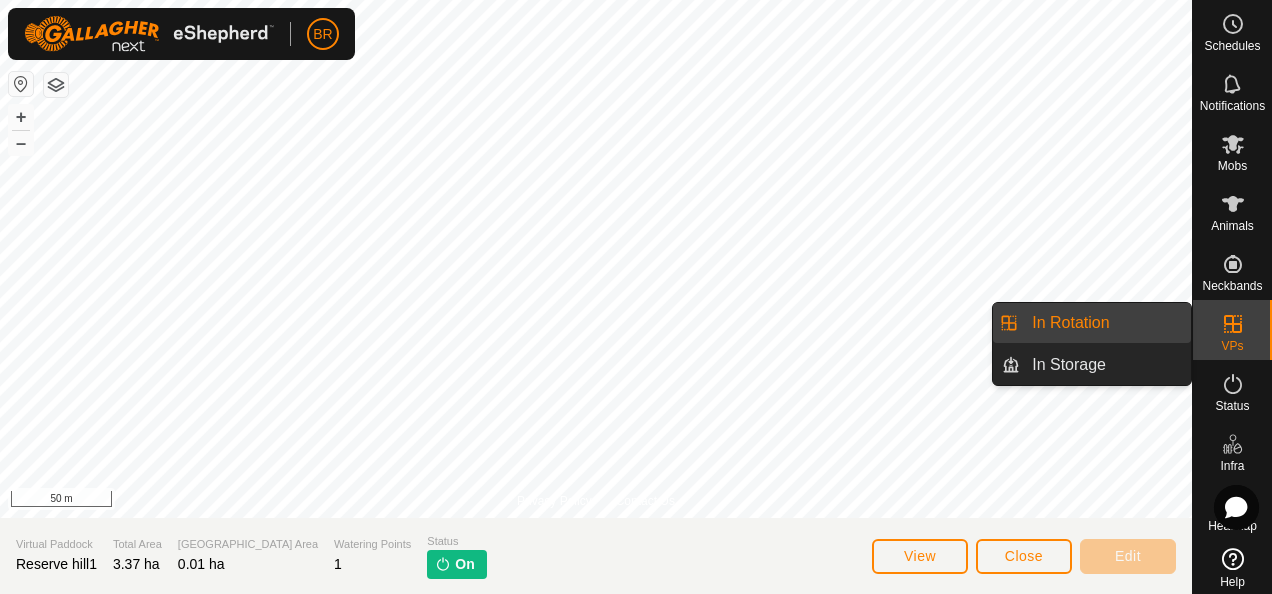 click at bounding box center (1233, 324) 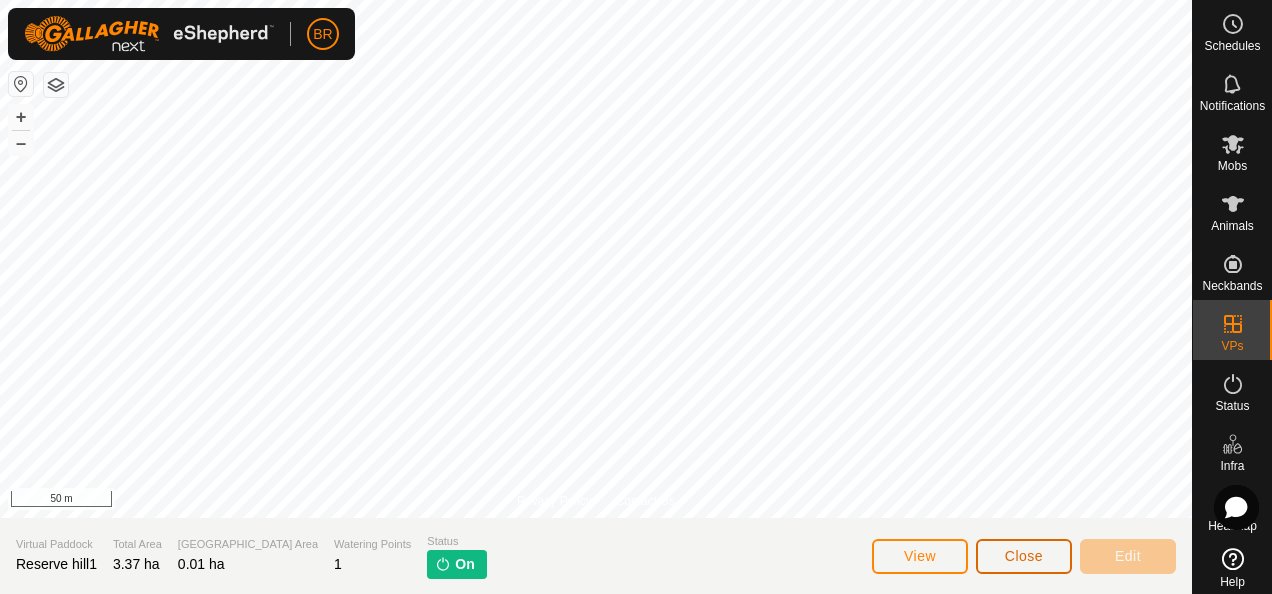 click on "Close" 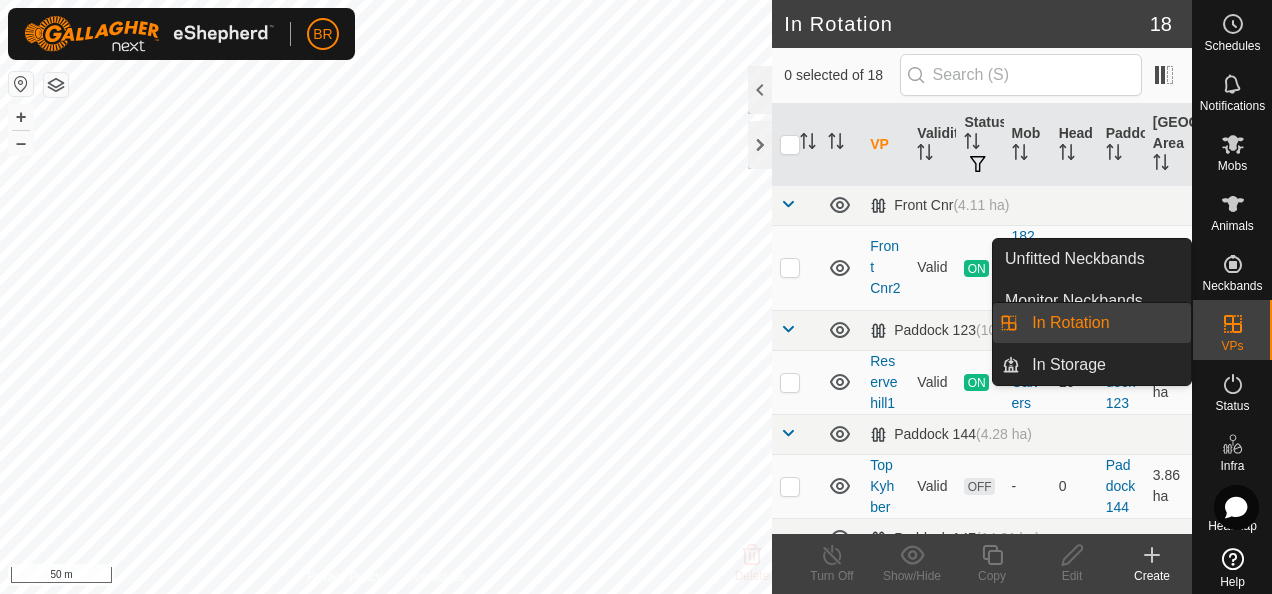 click at bounding box center [1233, 324] 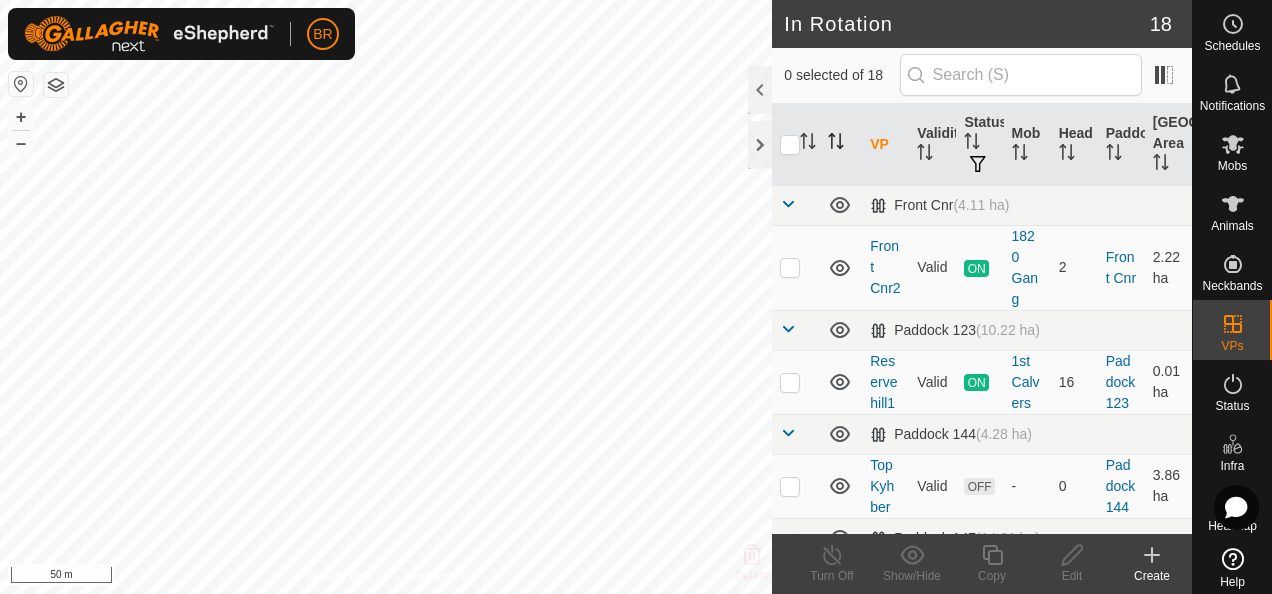 checkbox on "true" 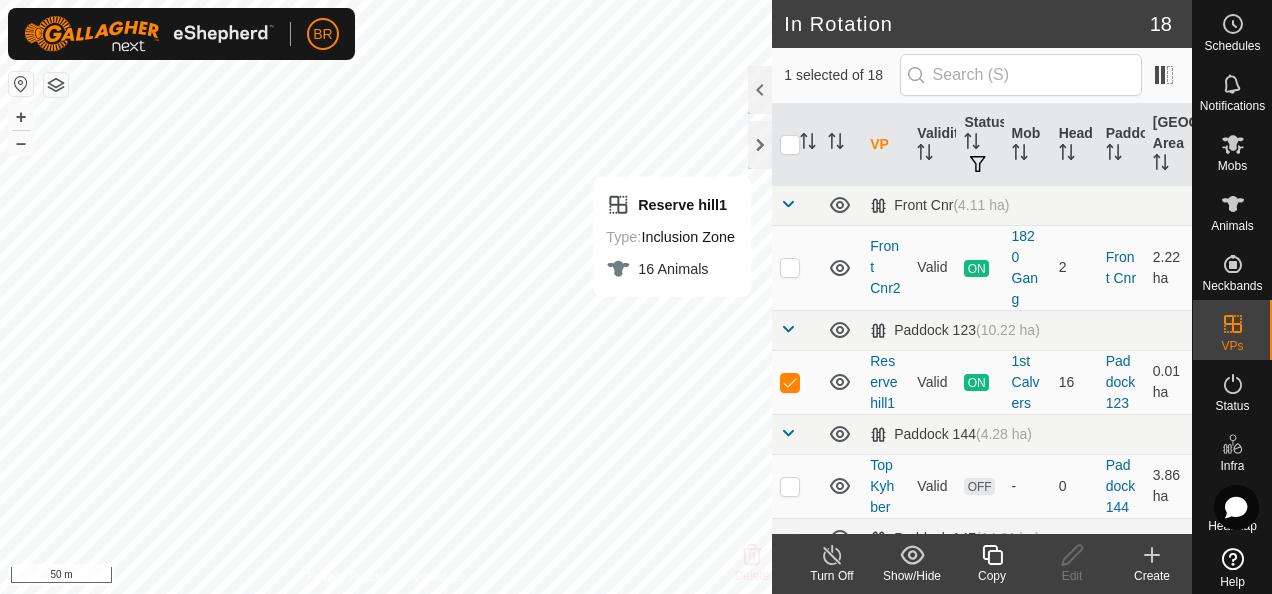 click 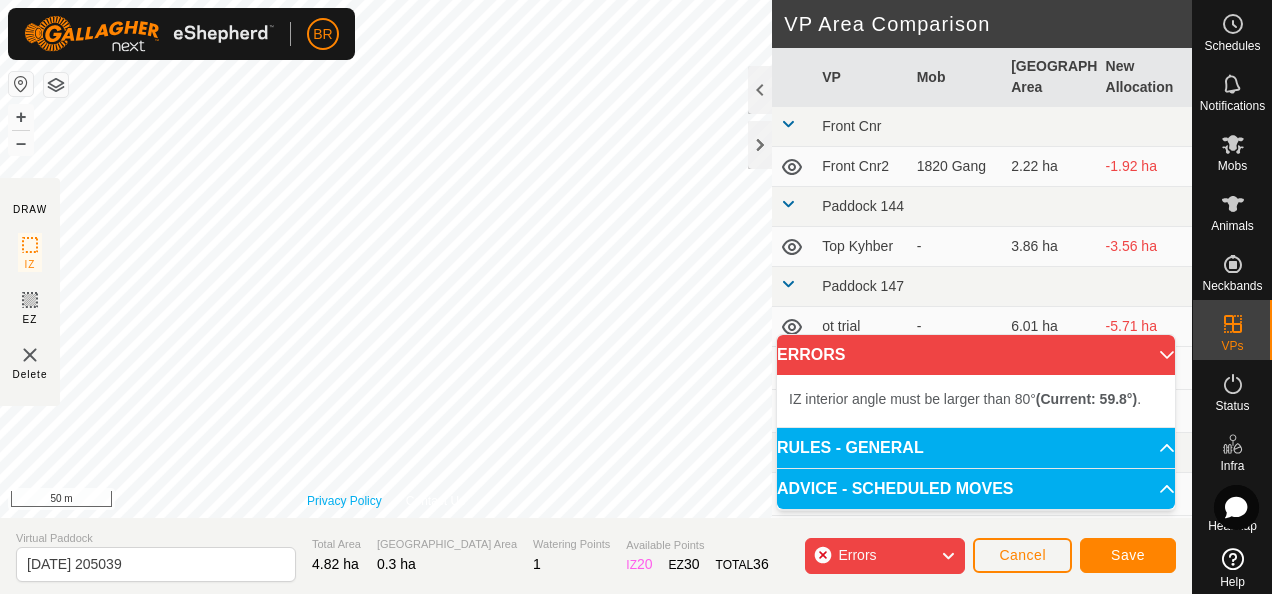 click on "Privacy Policy Contact Us + – ⇧ i 50 m" at bounding box center [386, 259] 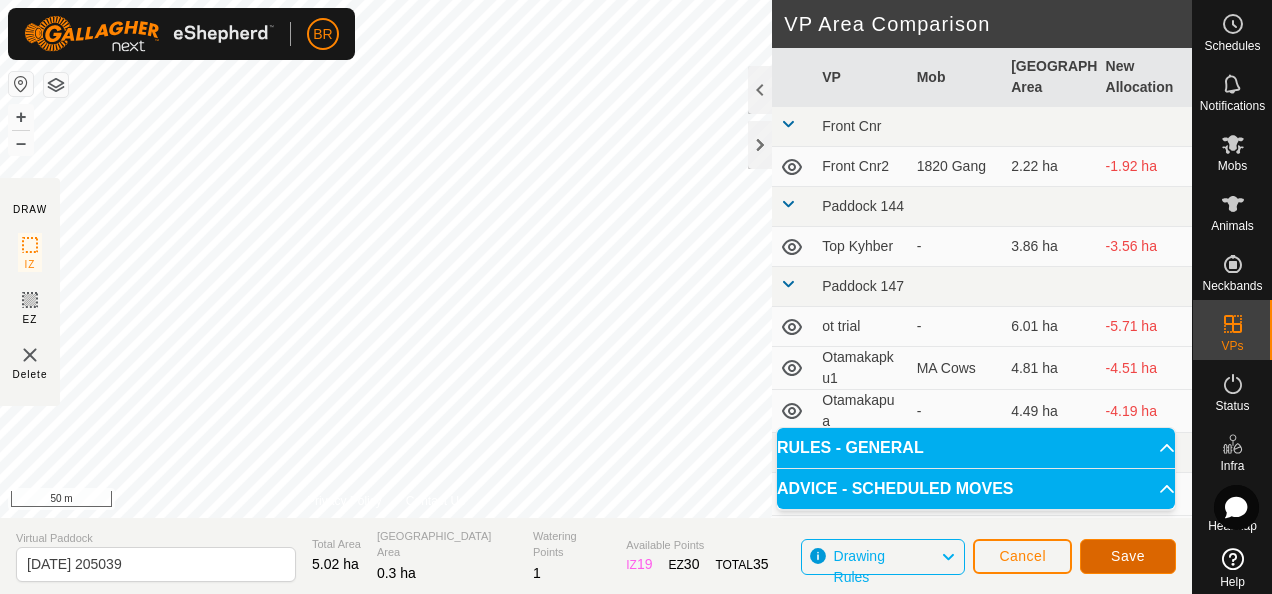 click on "Save" 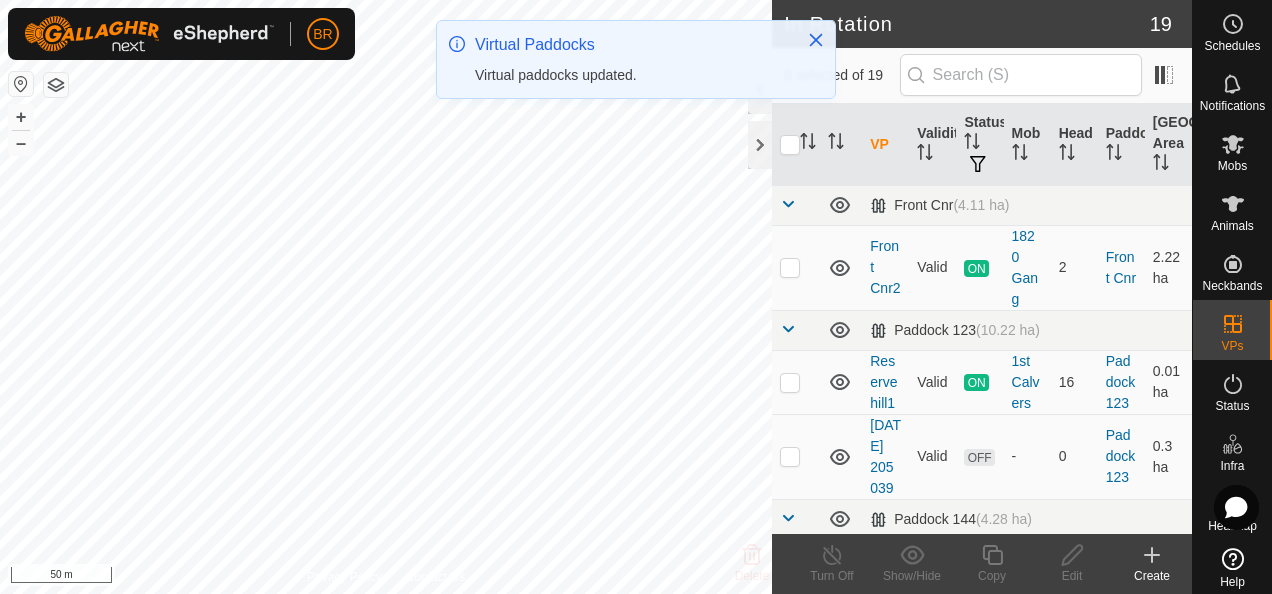 checkbox on "true" 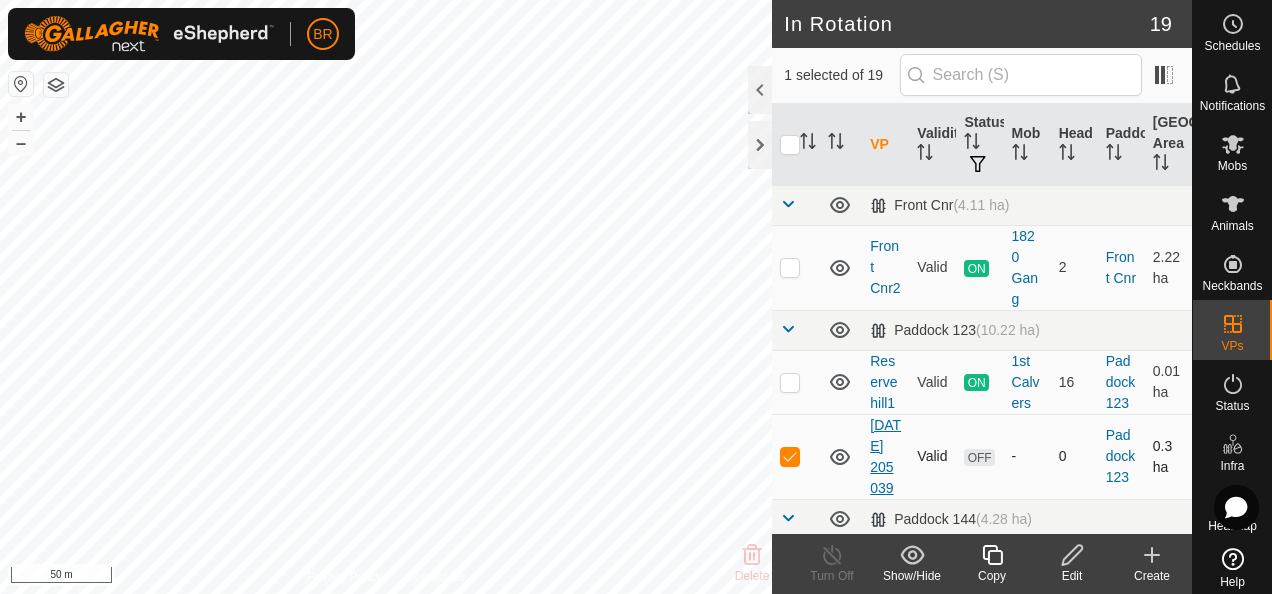 click on "[DATE] 205039" at bounding box center (885, 456) 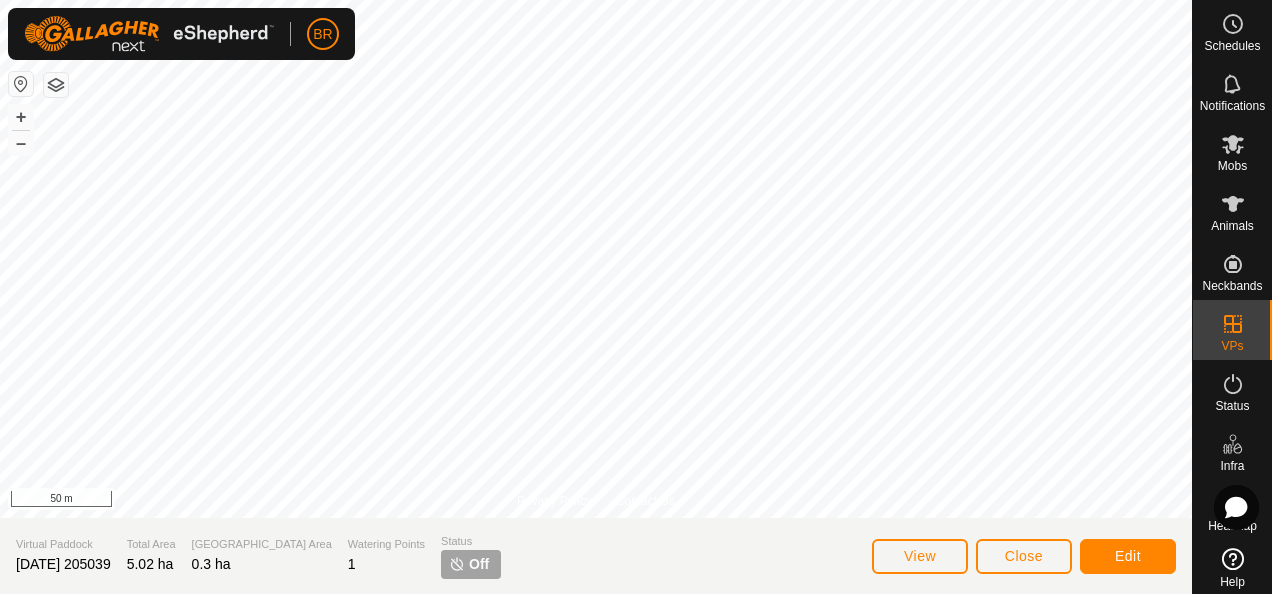click on "[DATE] 205039" 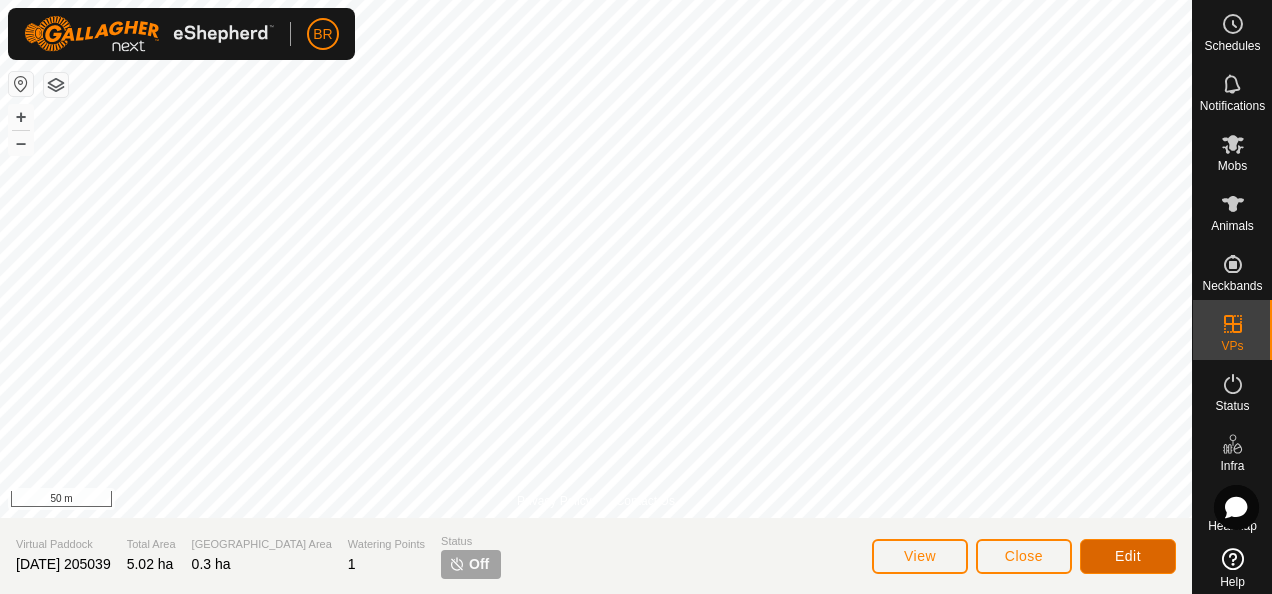 click on "Edit" 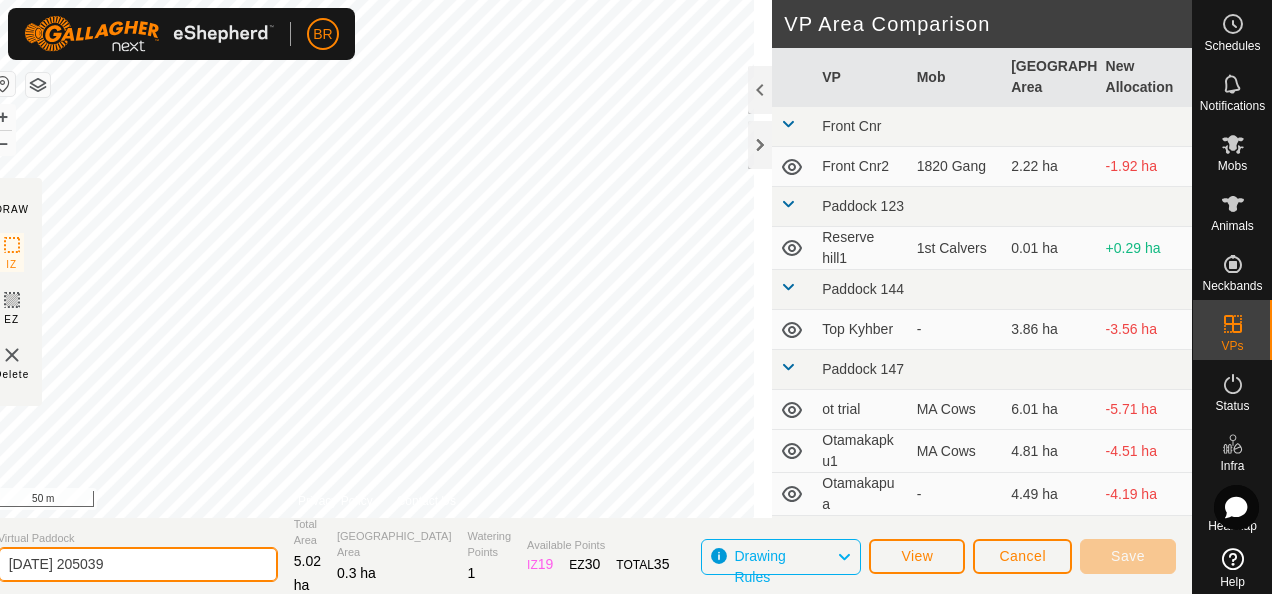 click on "[DATE] 205039" 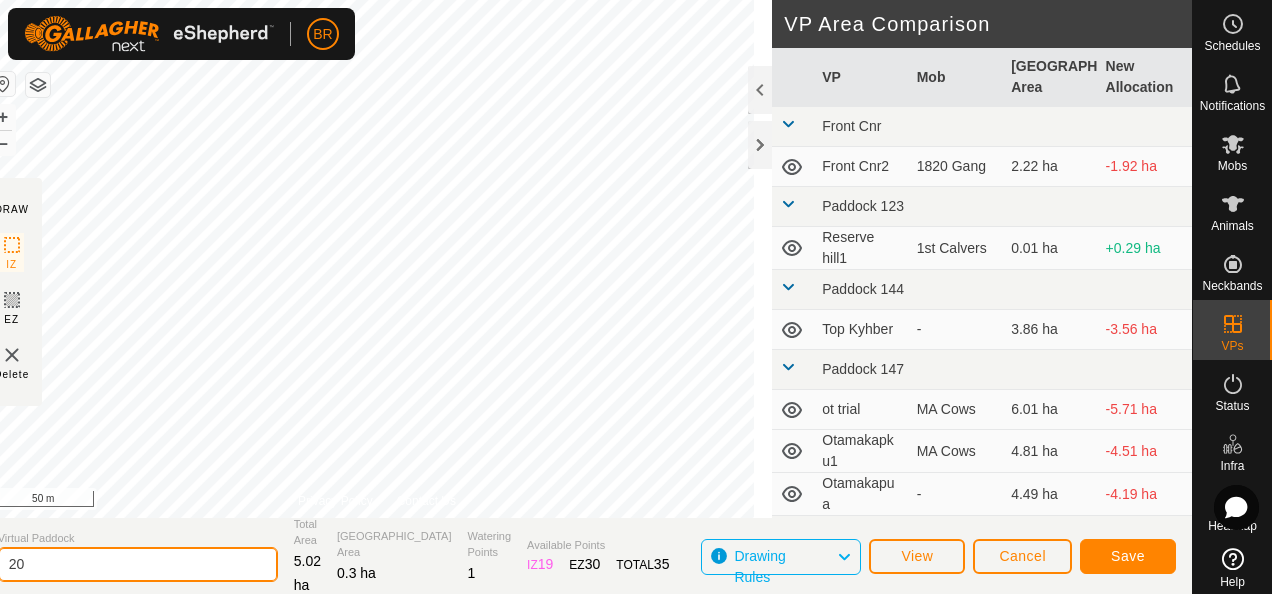 type on "2" 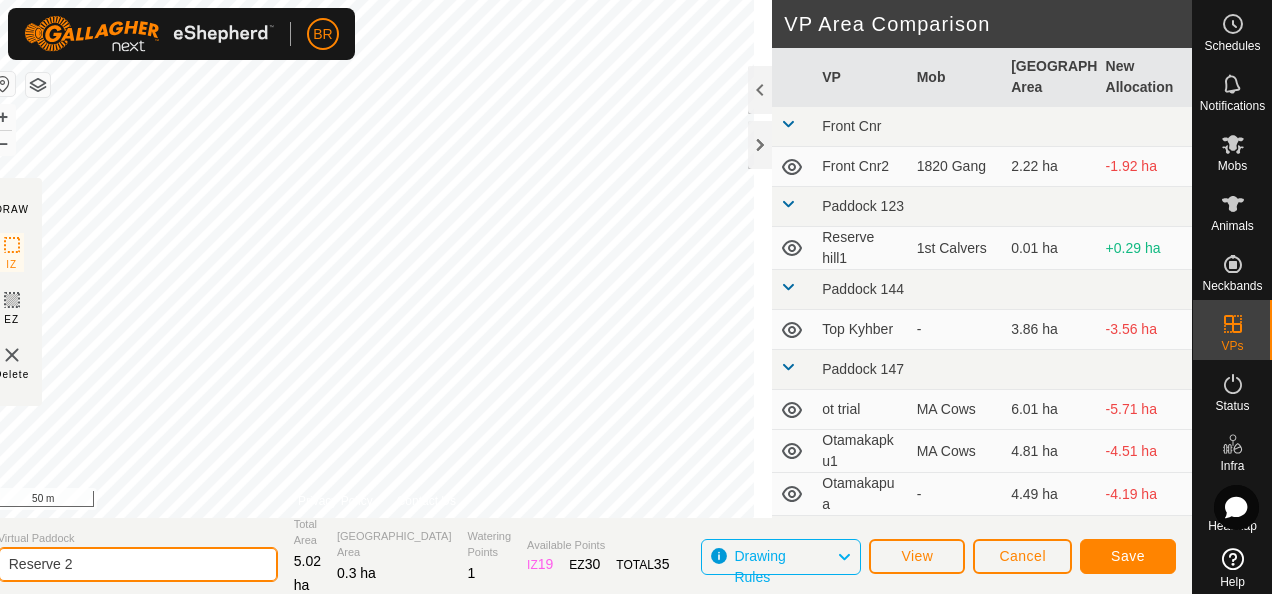 type on "Reserve 2" 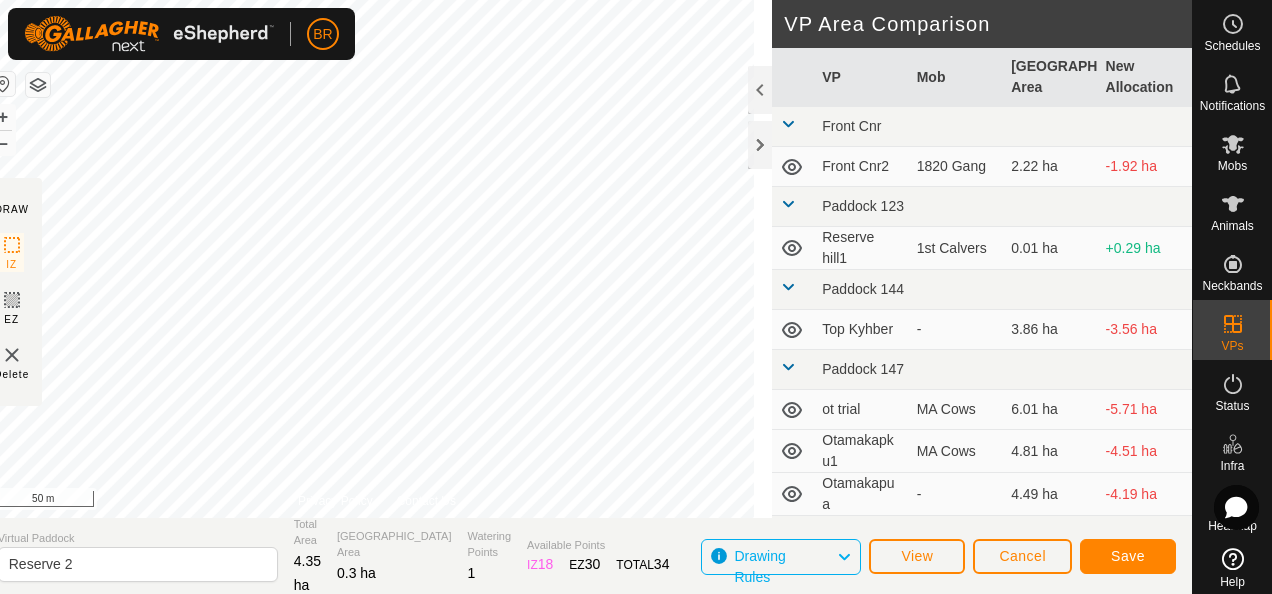 click on "Help" 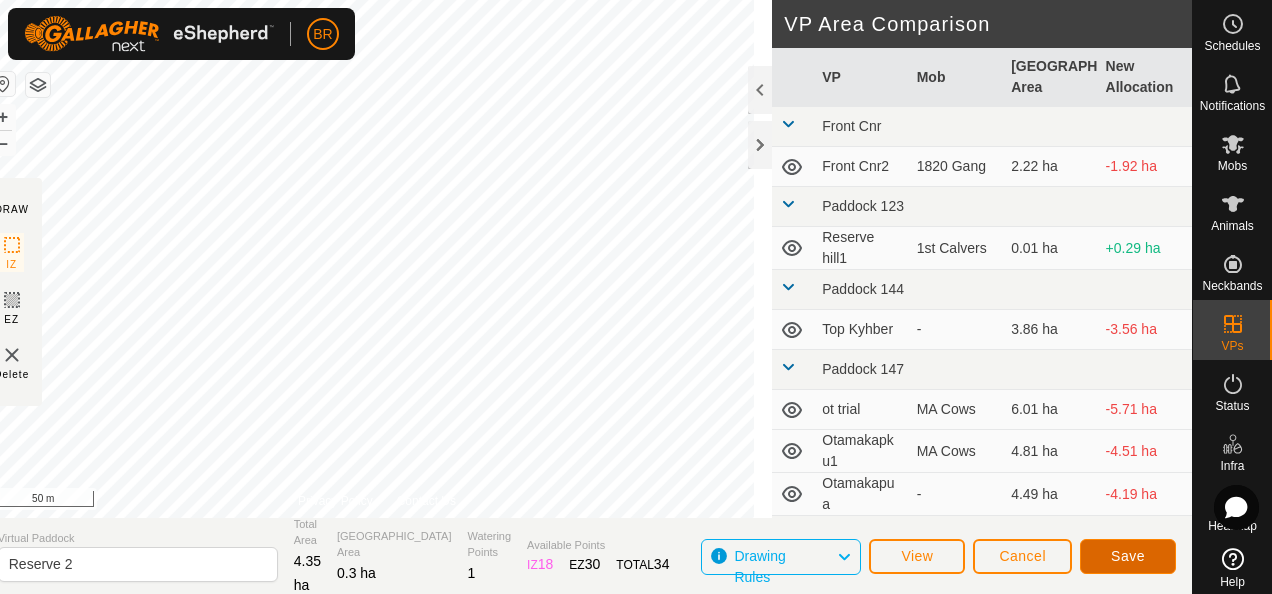 click on "Save" 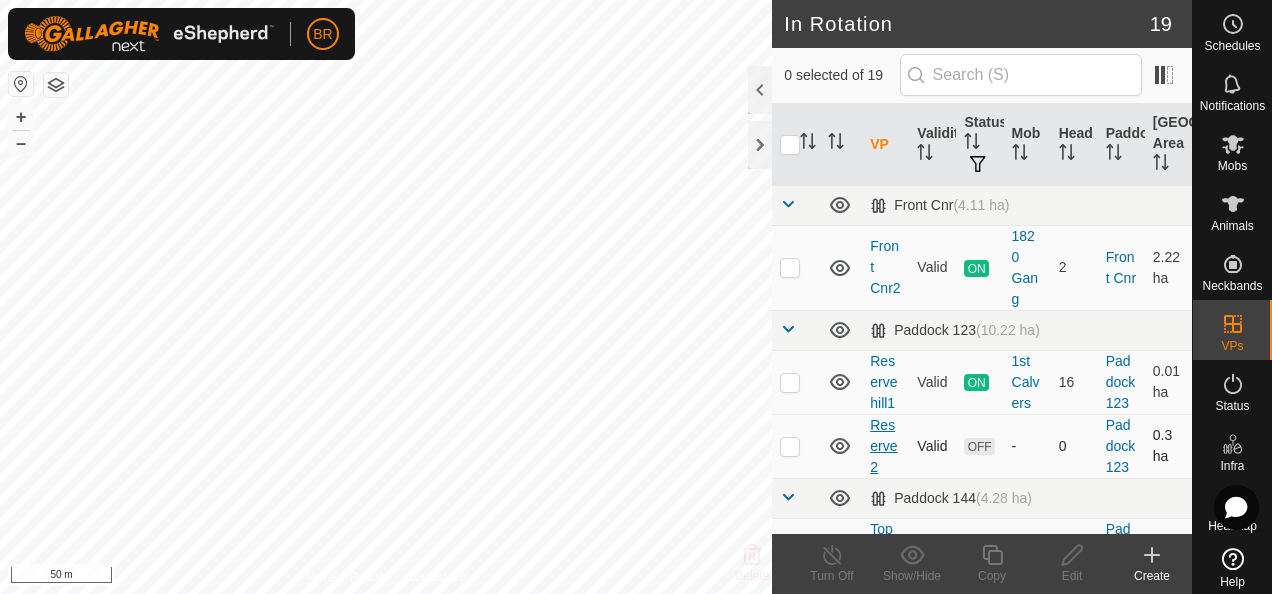 drag, startPoint x: 966, startPoint y: 472, endPoint x: 886, endPoint y: 466, distance: 80.224686 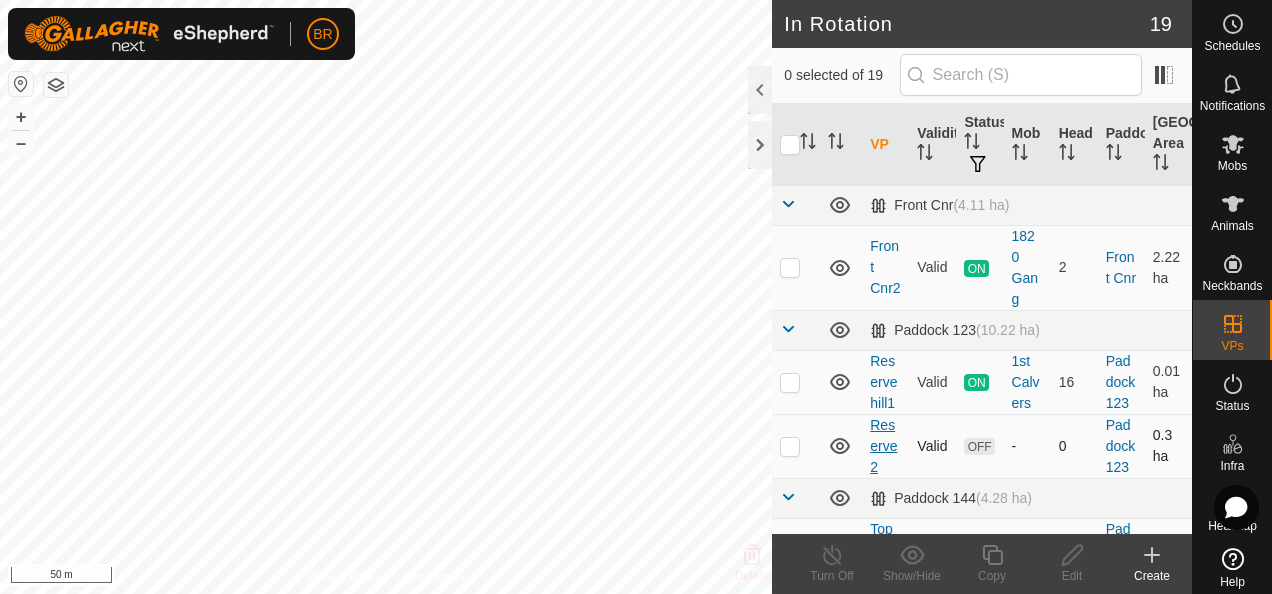 click on "Reserve 2" at bounding box center (883, 446) 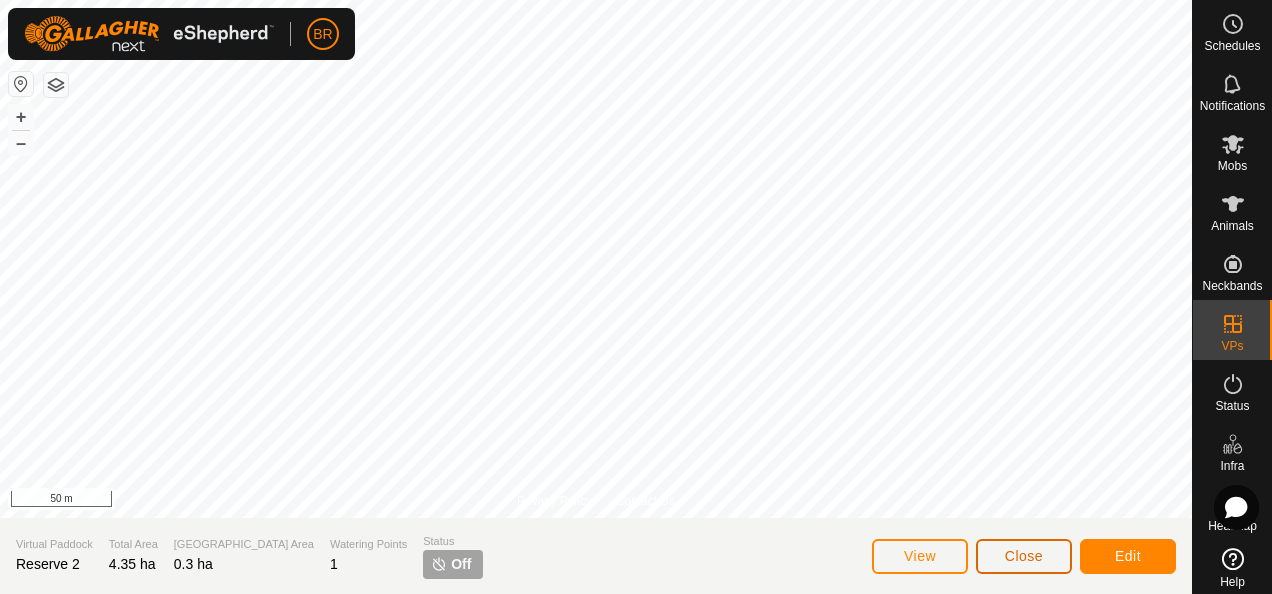 click on "Close" 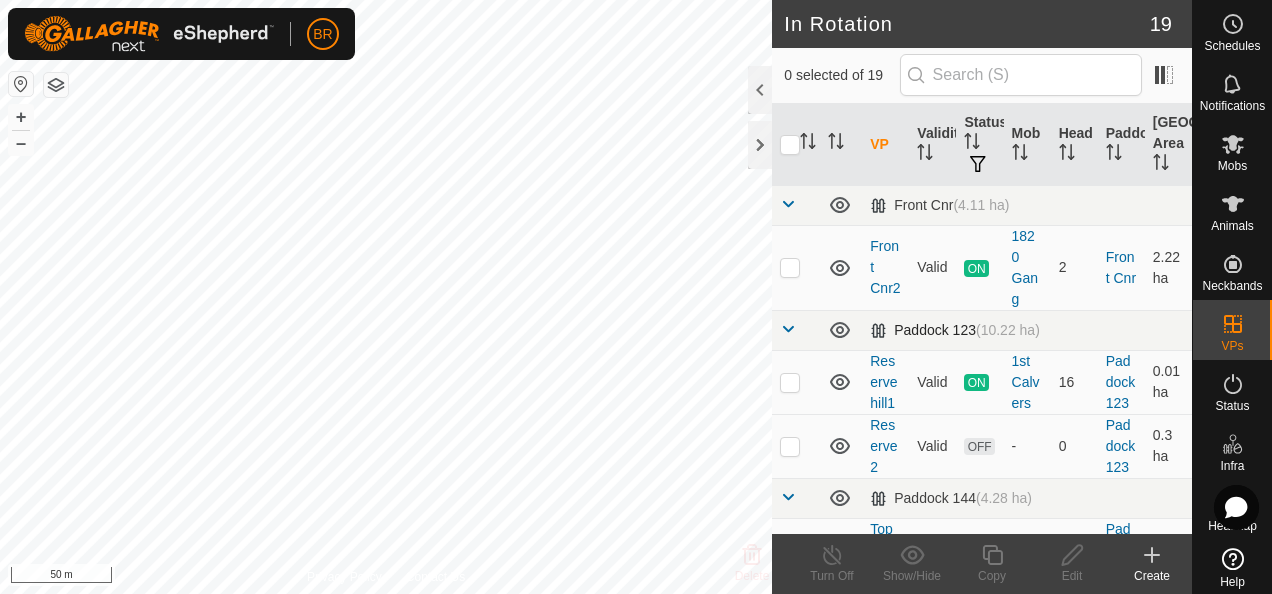 click on "Paddock 123   (10.22 ha)" at bounding box center (1027, 330) 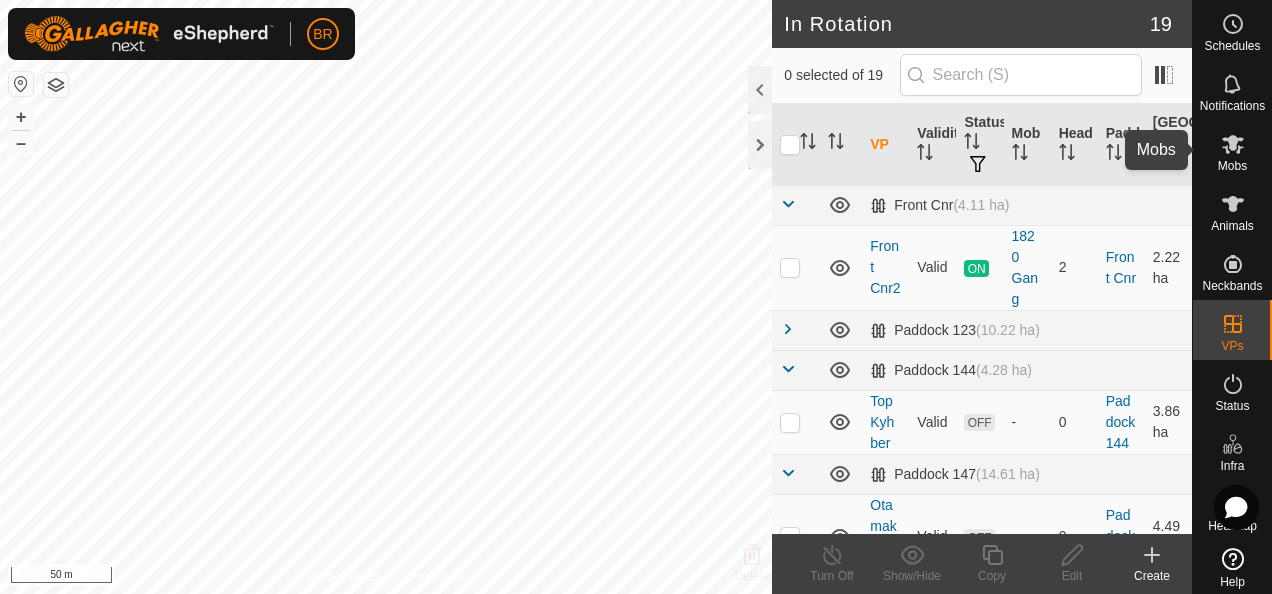 click on "Mobs" at bounding box center [1232, 166] 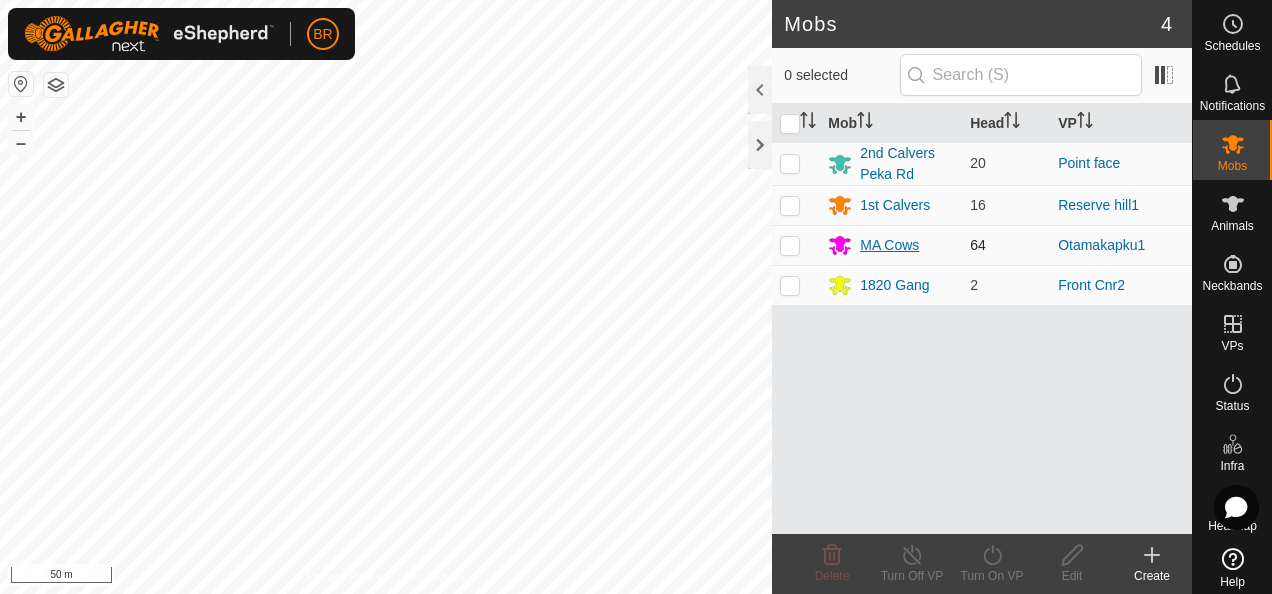click on "MA Cows" at bounding box center [889, 245] 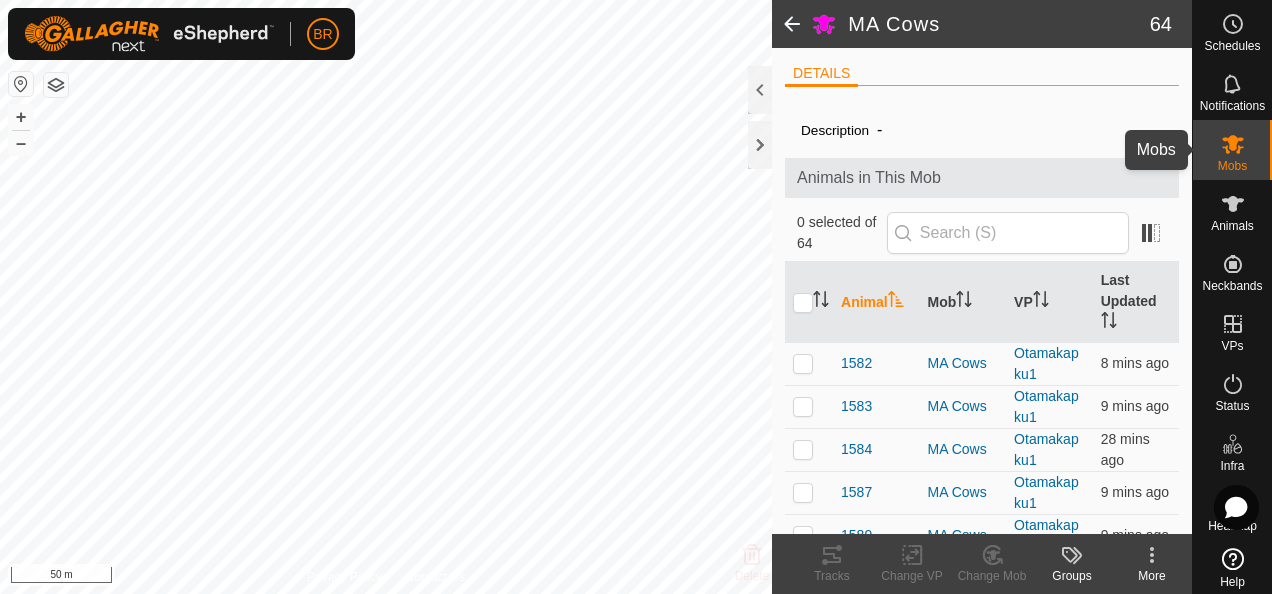 click on "Mobs" at bounding box center [1232, 150] 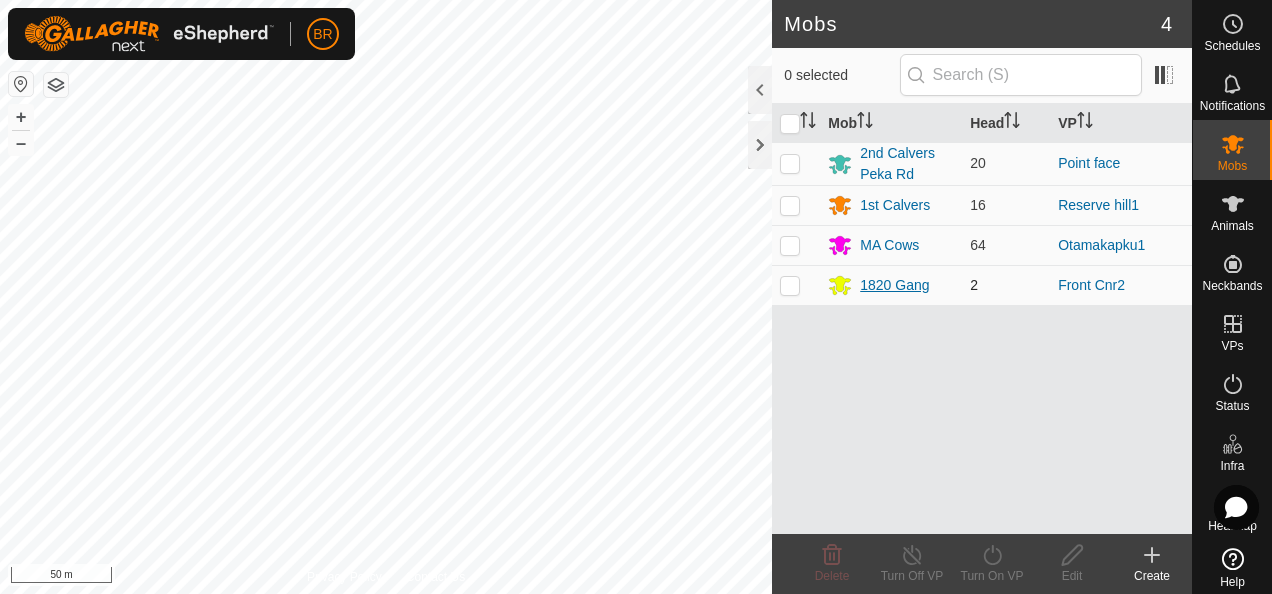 click on "1820 Gang" at bounding box center (894, 285) 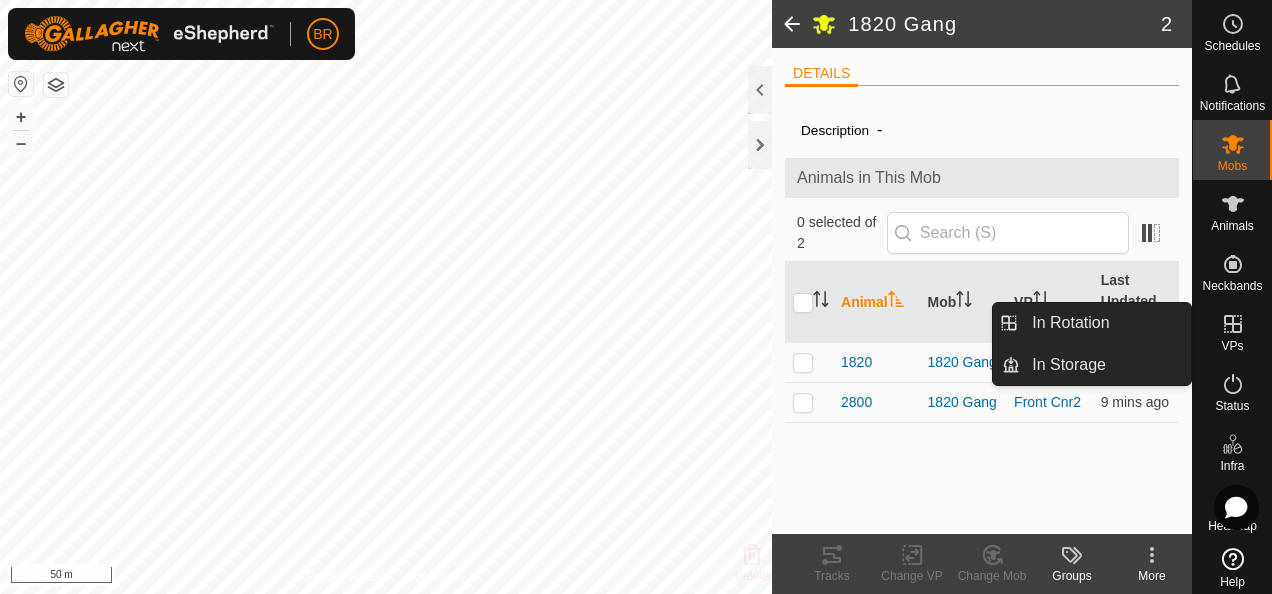 click 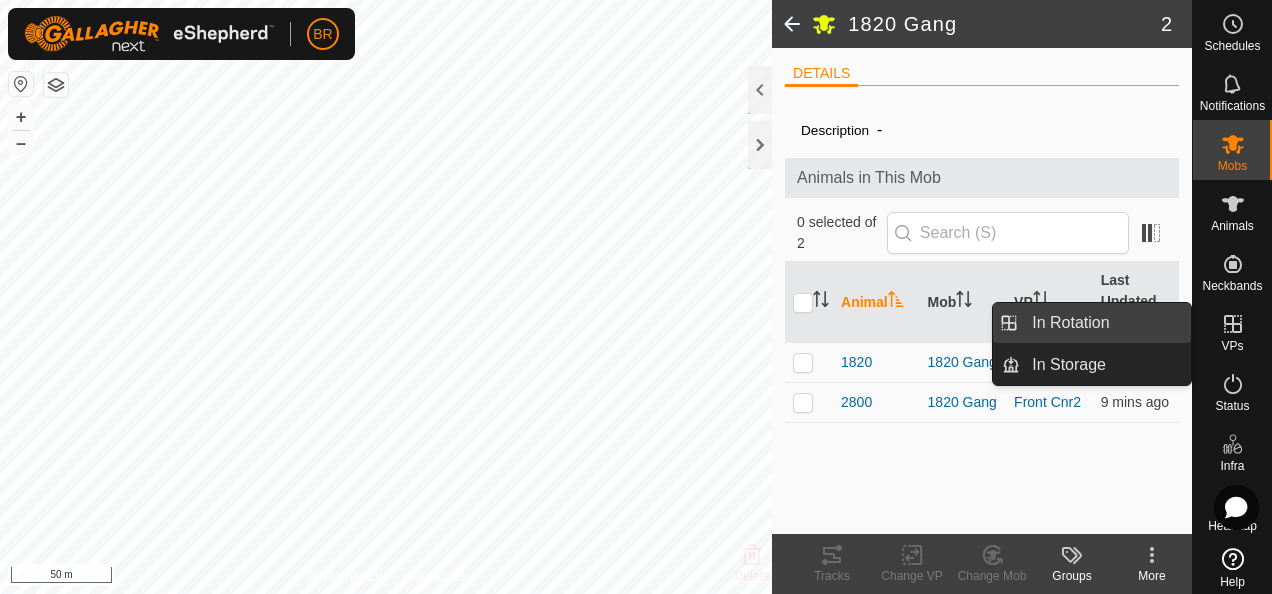 click on "In Rotation" at bounding box center [1105, 323] 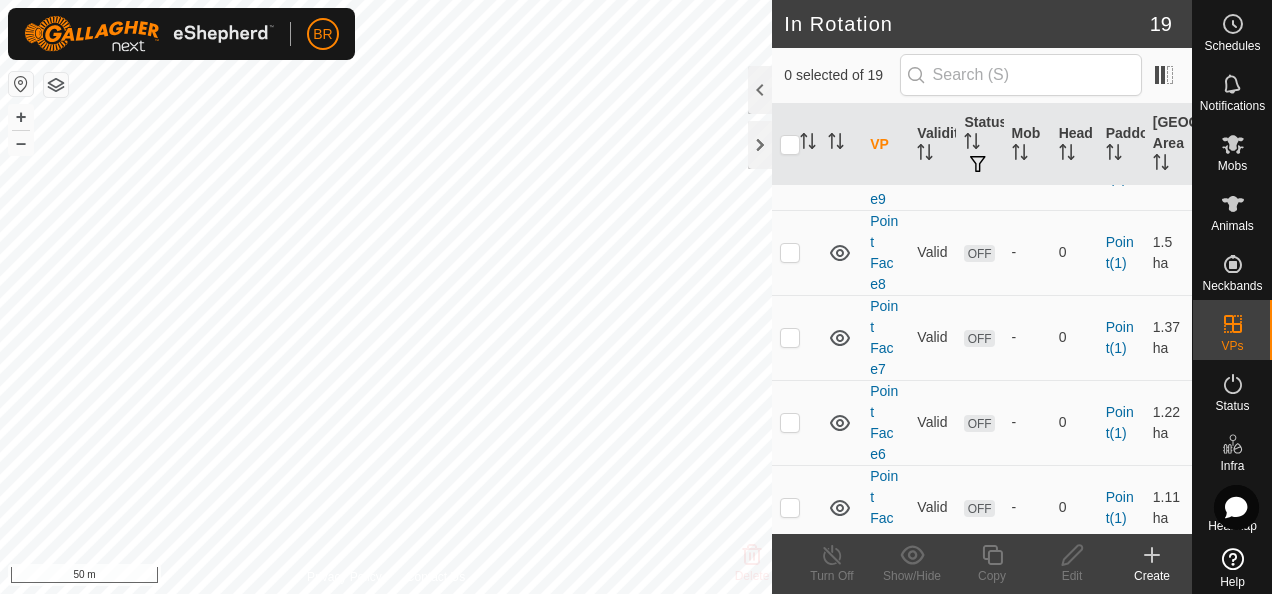 scroll, scrollTop: 788, scrollLeft: 0, axis: vertical 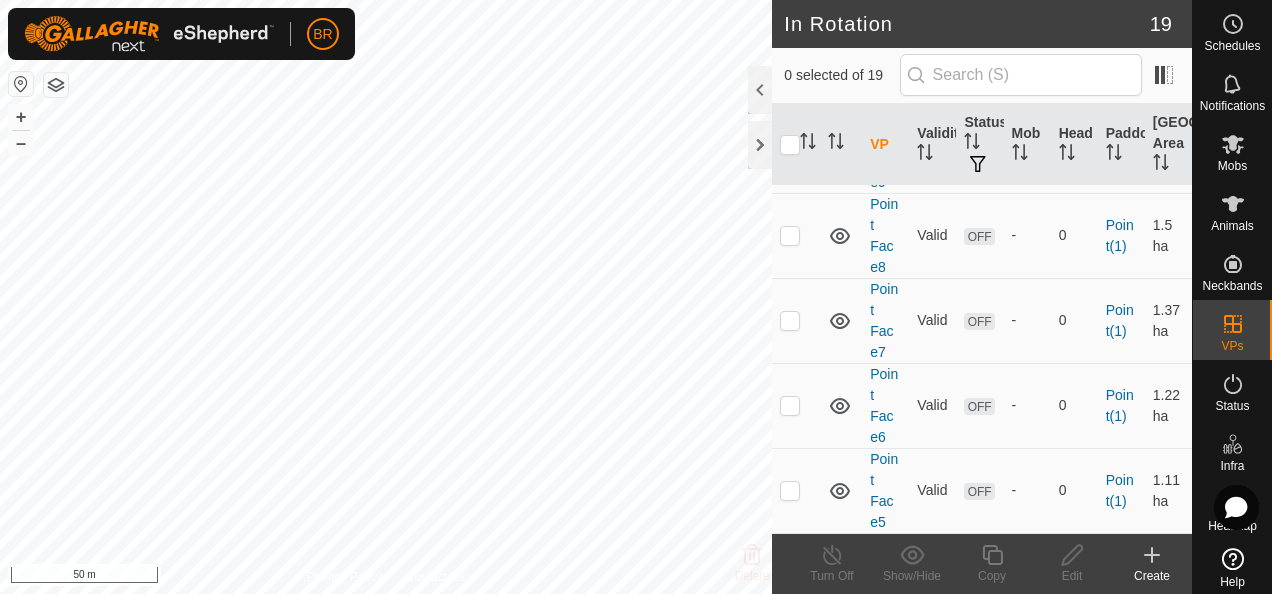 click on "In Rotation 19 0 selected of 19     VP   Validity   Status   Mob   Head   Paddock   Grazing Area   Front Cnr   (4.11 ha) Front Cnr2  Valid  ON  1820 Gang   2   Front Cnr   2.22 [PERSON_NAME] 123   (10.22 ha) Reserve hill1  Valid  ON  1st Calvers   16   Paddock 123   0.01 ha  Reserve 2  Valid  OFF  -   0   Paddock 123   0.3 [PERSON_NAME] 144   (4.28 ha) Top Kyhber  Valid  OFF  -   0   Paddock 144   3.86 [PERSON_NAME] 147   (14.61 ha) Otamakapua  Valid  OFF  -   0   Paddock 147   4.49 ha  Otamakapku1  Valid  ON  MA Cows   64   Paddock 147   4.81 ha  ot trial  Valid  ON  MA Cows   64   Paddock 147   6.01 ha   Point(1)   (12.48 ha) Point Face9  Valid  OFF  -   0   Point(1)   1.65 ha  Point Face8  Valid  OFF  -   0   Point(1)   1.5 ha  Point Face7  Valid  OFF  -   0   Point(1)   1.37 ha  Point Face6  Valid  OFF  -   0   Point(1)   1.22 ha  Point Face5  Valid  OFF  -   0   Point(1)   1.11 ha  Point Face4  Valid  OFF  -   0   Point(1)   0.92 ha  Point Face2  Valid  OFF  -   0   Point(1)   0.78 ha  Point Face11  Valid" 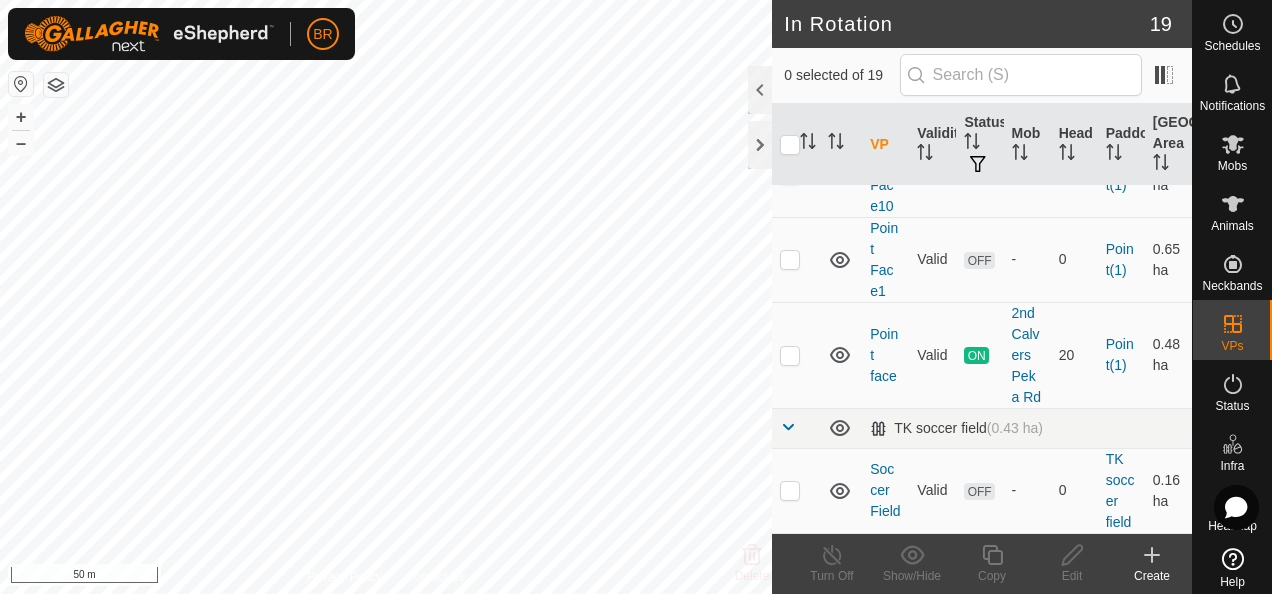 scroll, scrollTop: 1519, scrollLeft: 0, axis: vertical 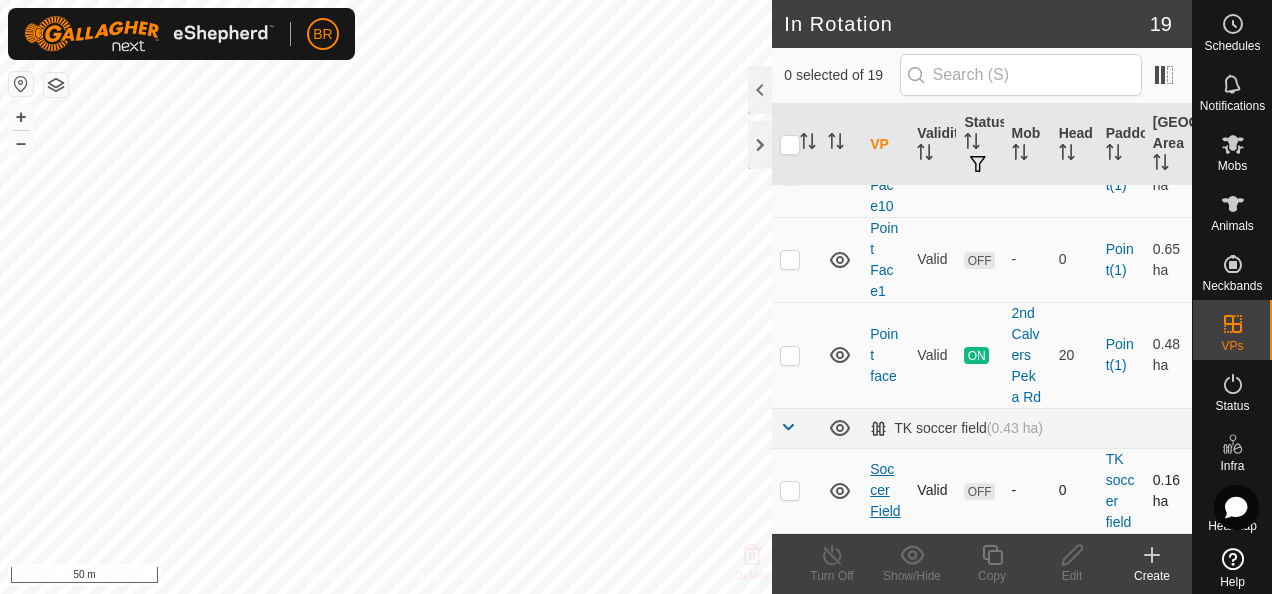 click on "Soccer Field" at bounding box center [885, 490] 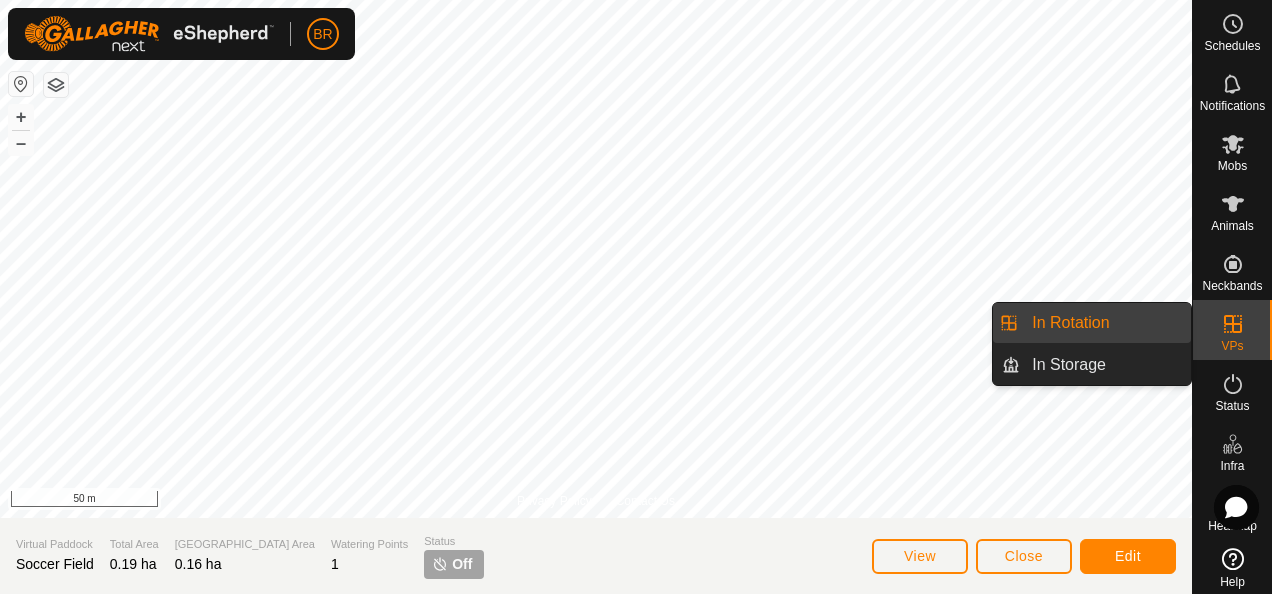 click 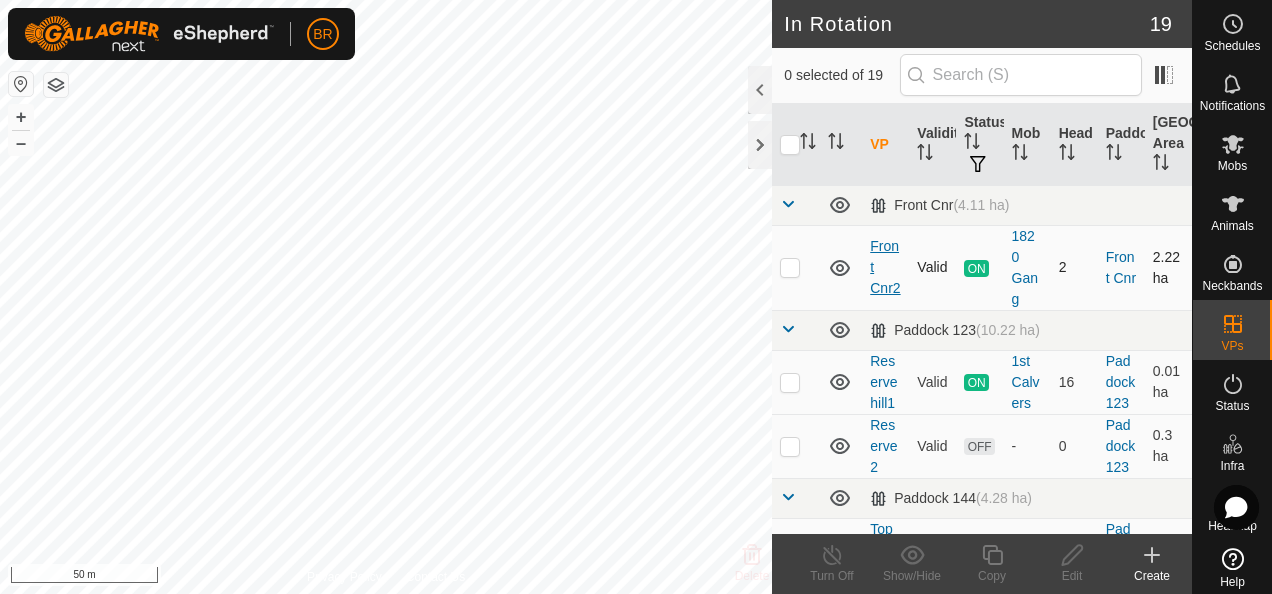 click on "Front Cnr2" at bounding box center (885, 267) 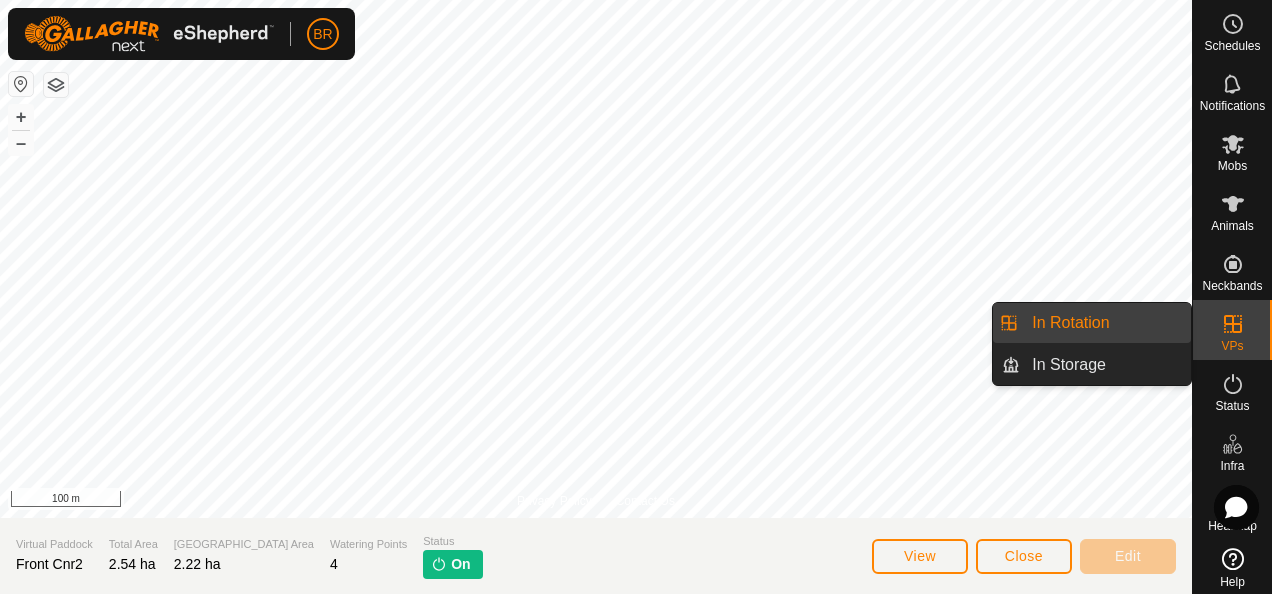 drag, startPoint x: 1195, startPoint y: 336, endPoint x: 1236, endPoint y: 311, distance: 48.02083 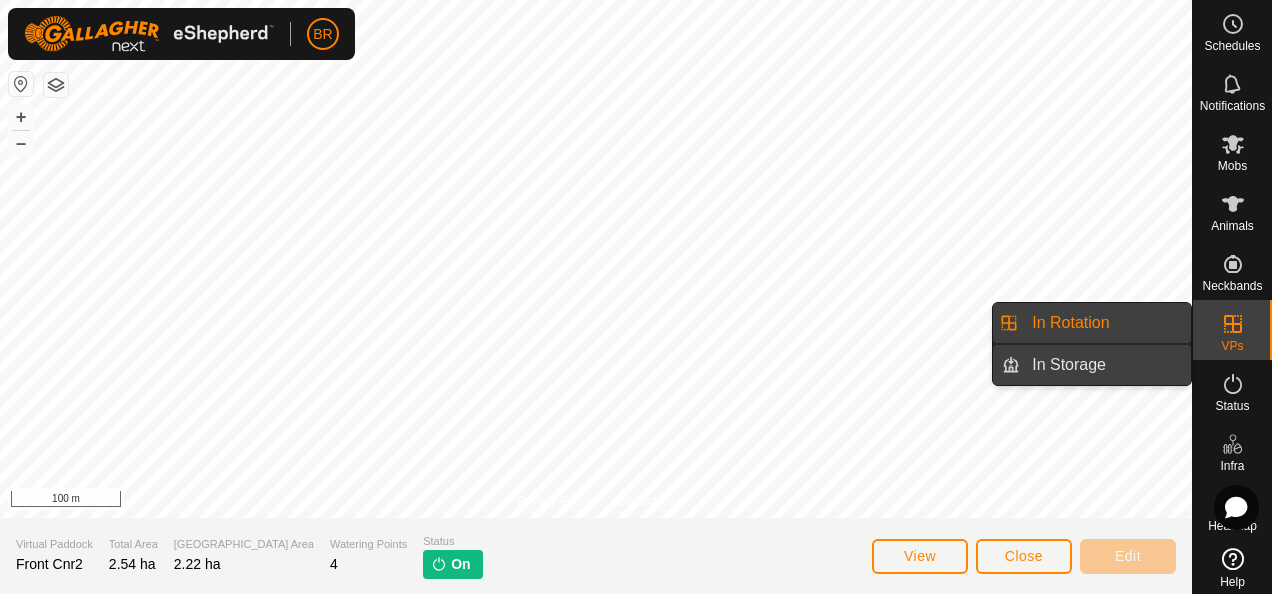 click on "In Storage" at bounding box center [1105, 365] 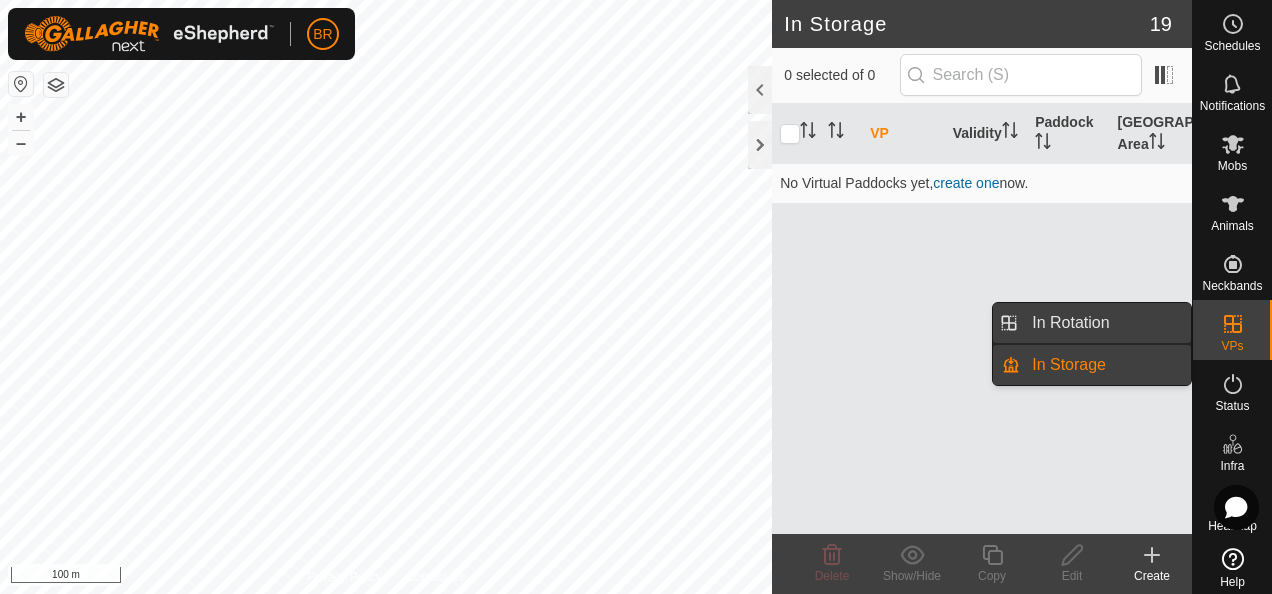 click on "In Rotation" at bounding box center [1105, 323] 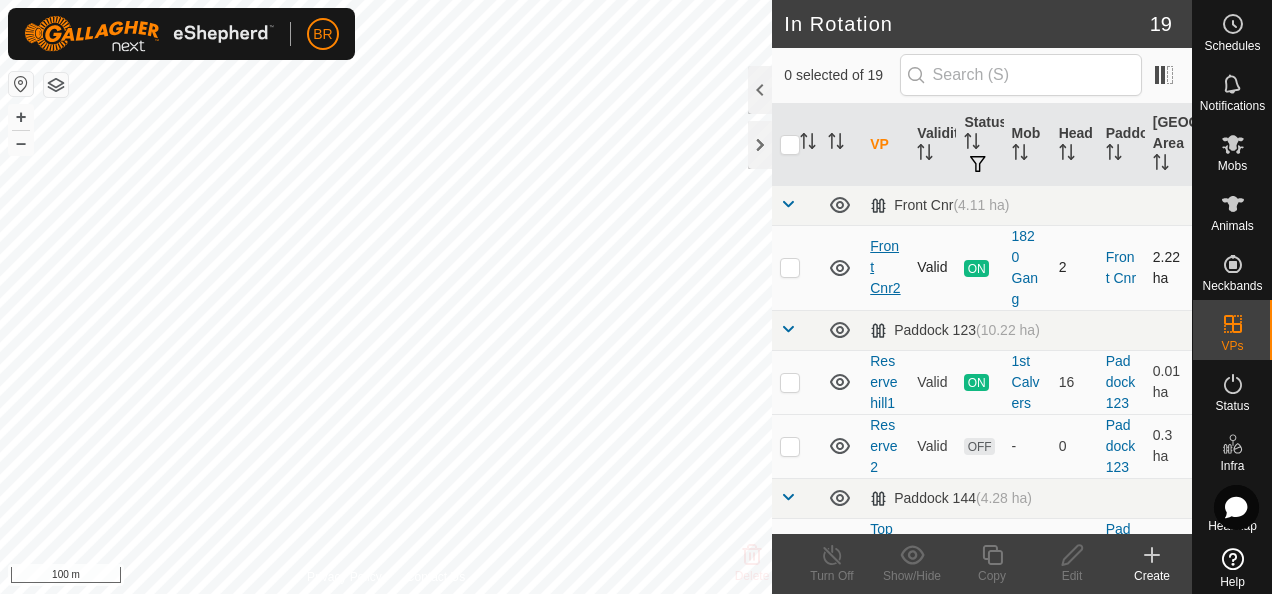 click on "Front Cnr2" at bounding box center [885, 267] 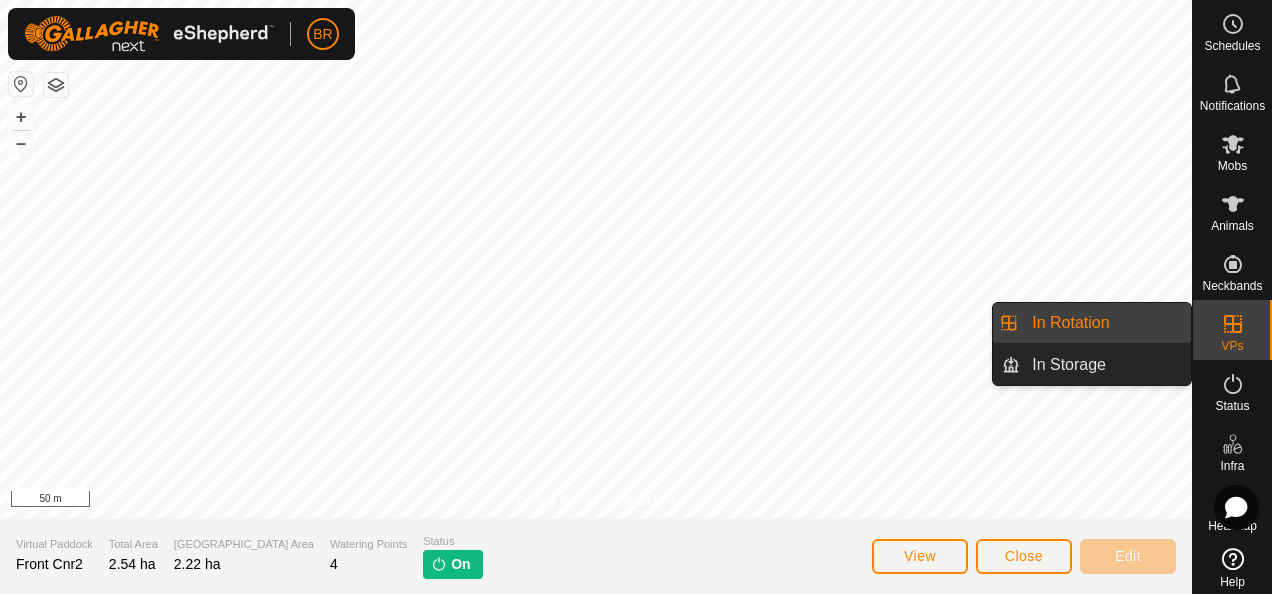click 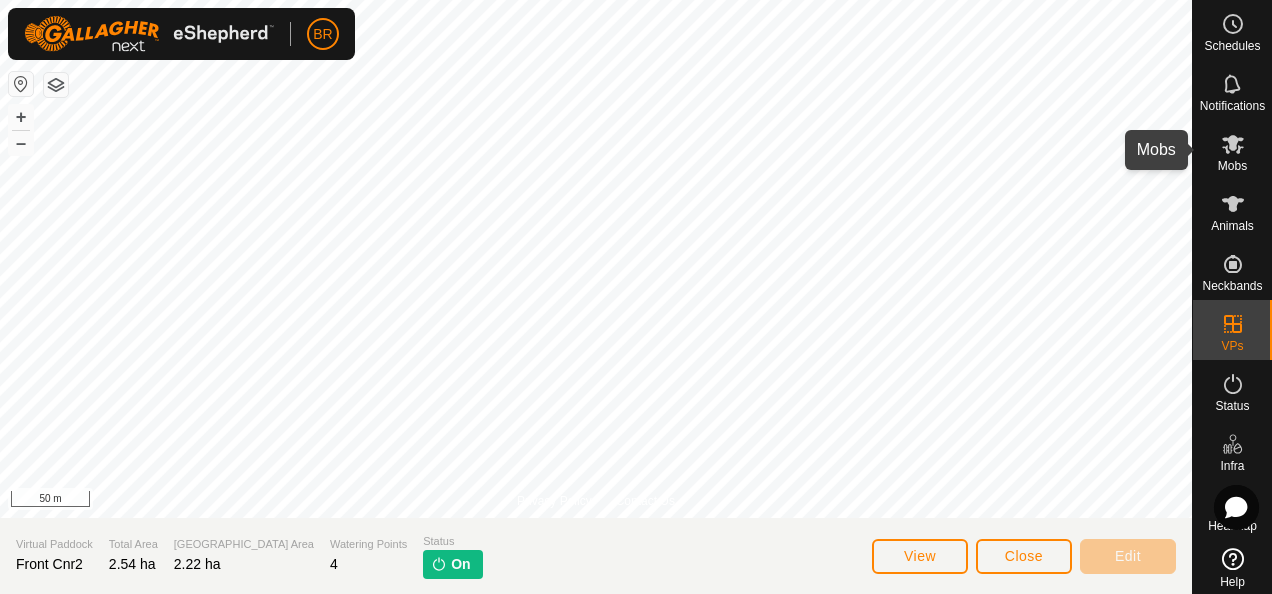 click at bounding box center (1233, 144) 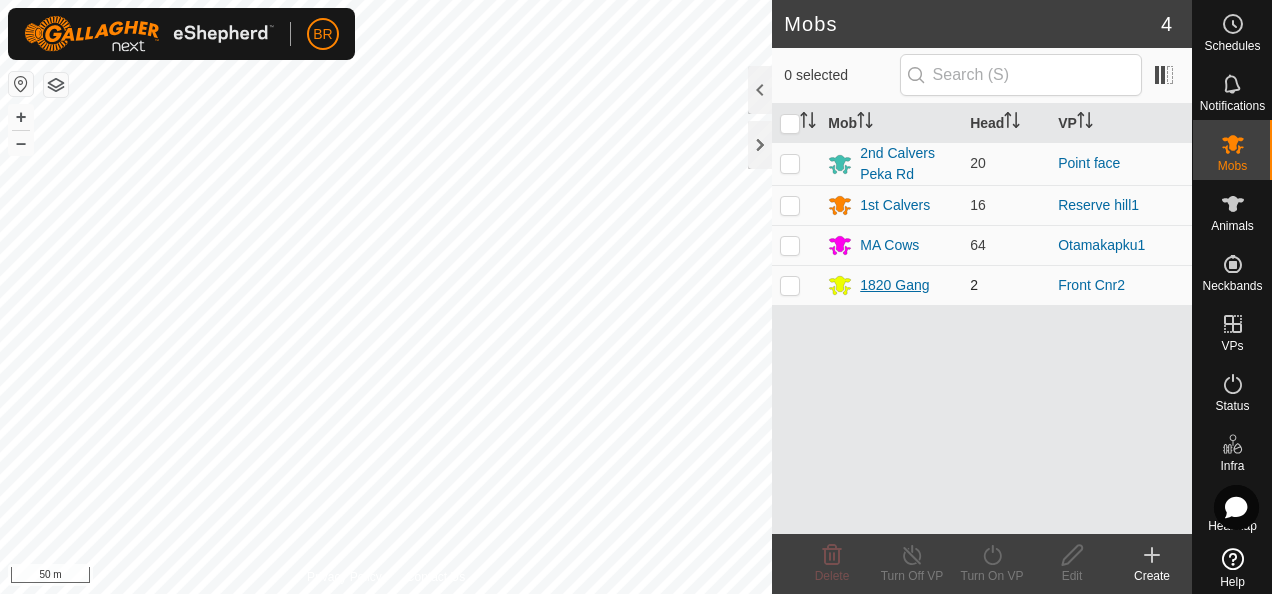 click on "1820 Gang" at bounding box center (894, 285) 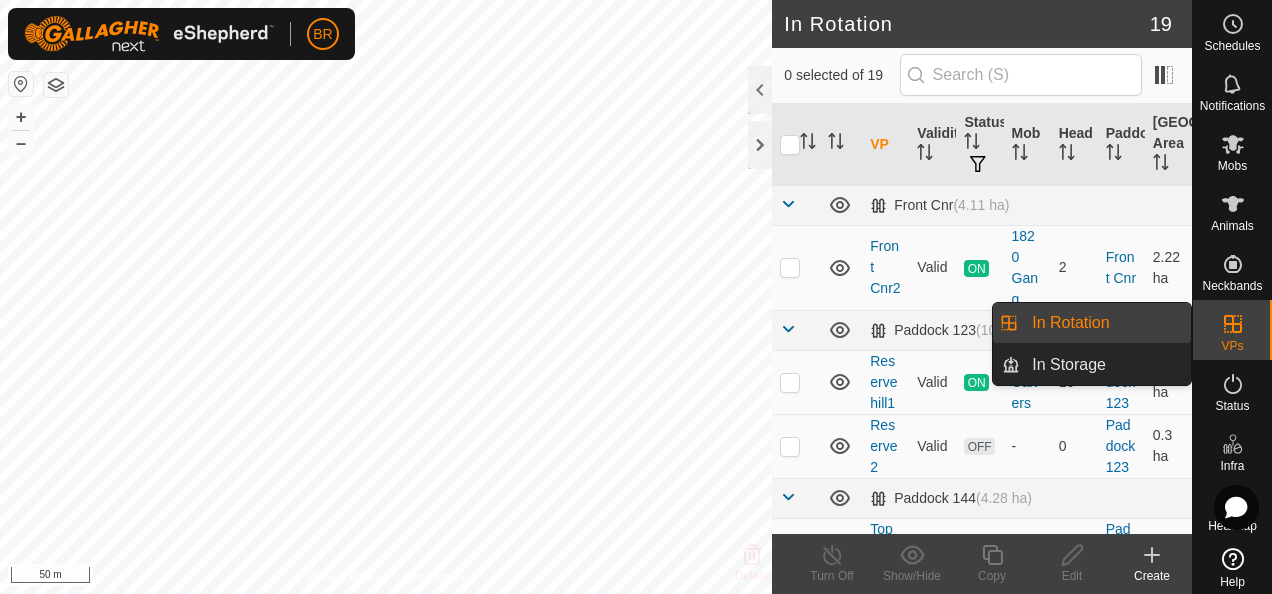 click 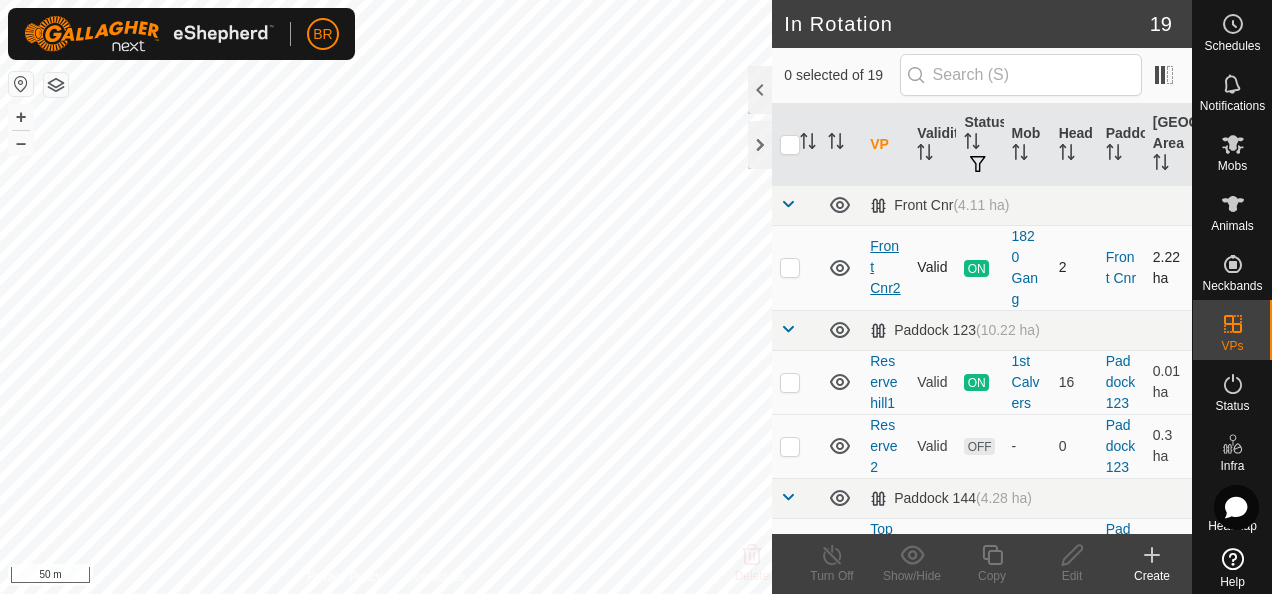 click on "Front Cnr2" at bounding box center (885, 267) 